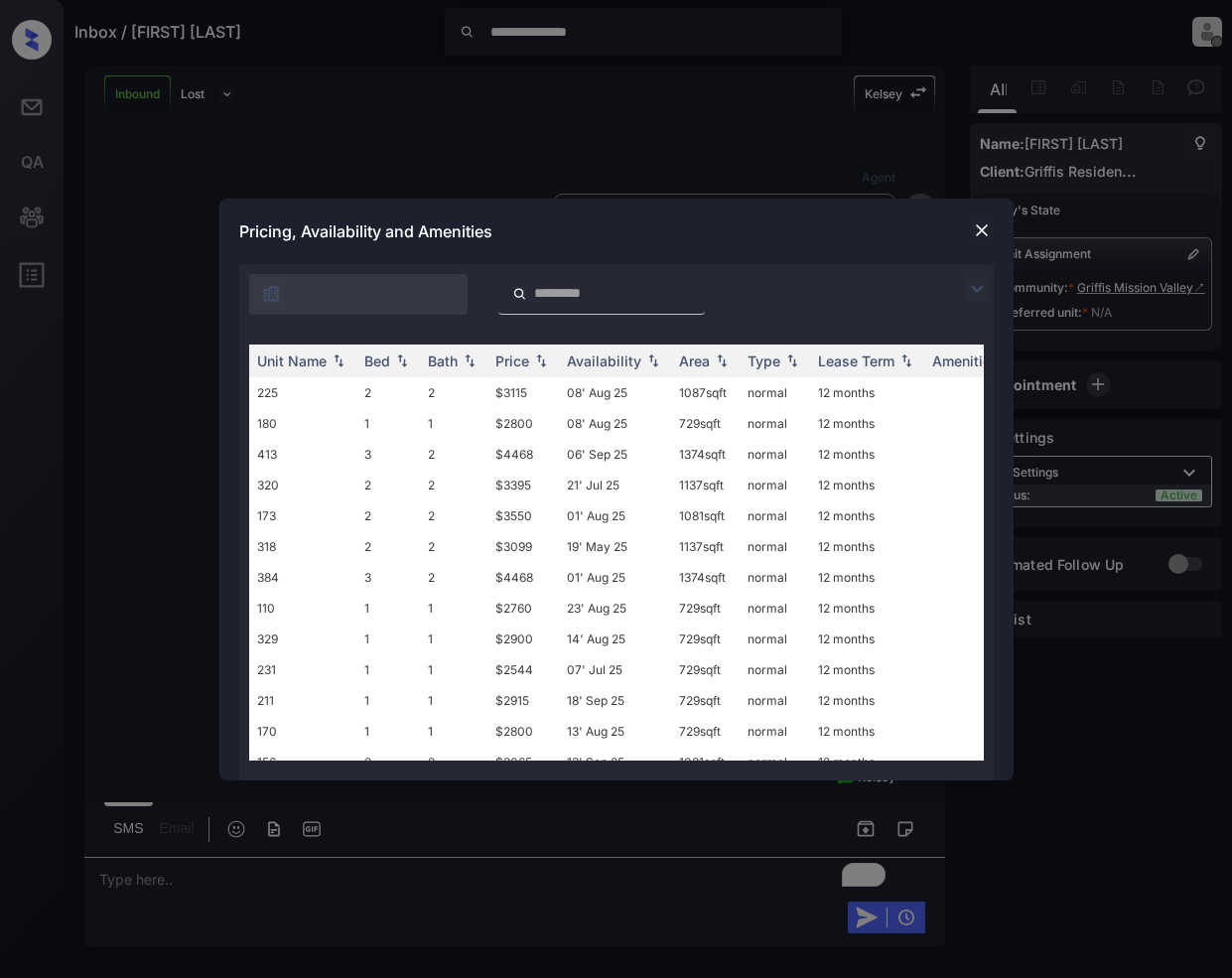 scroll, scrollTop: 0, scrollLeft: 0, axis: both 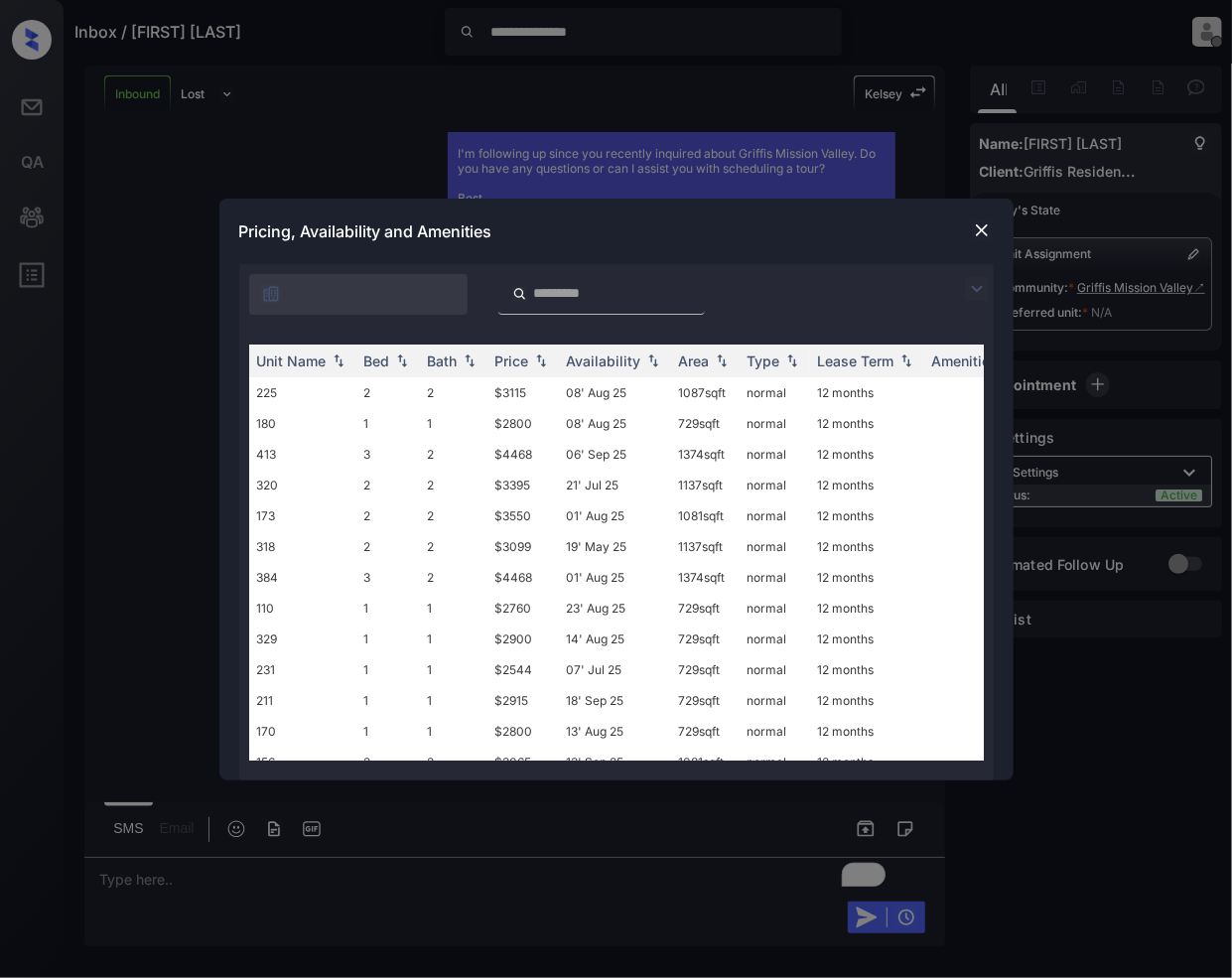 click at bounding box center [977, 289] 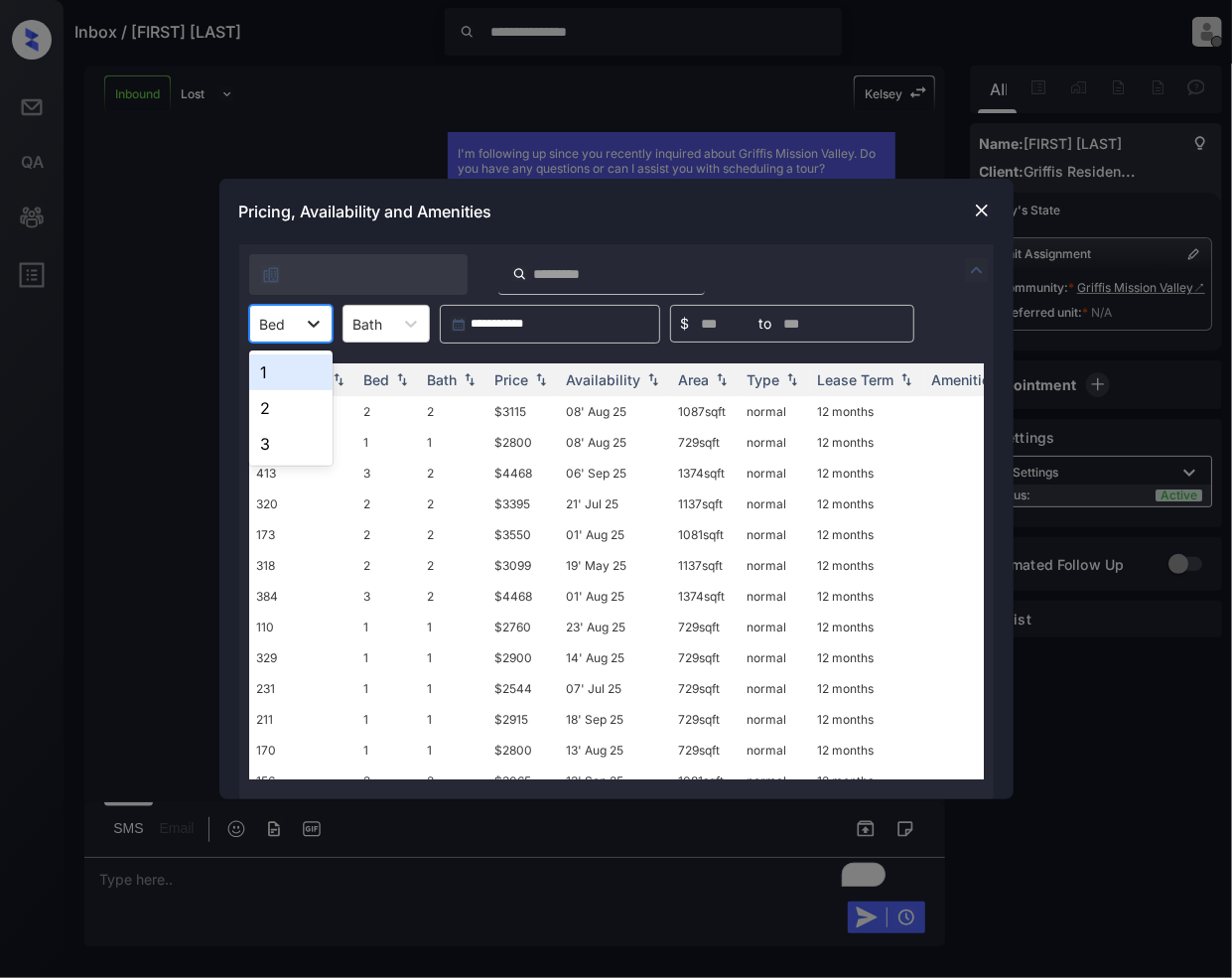 click at bounding box center (314, 324) 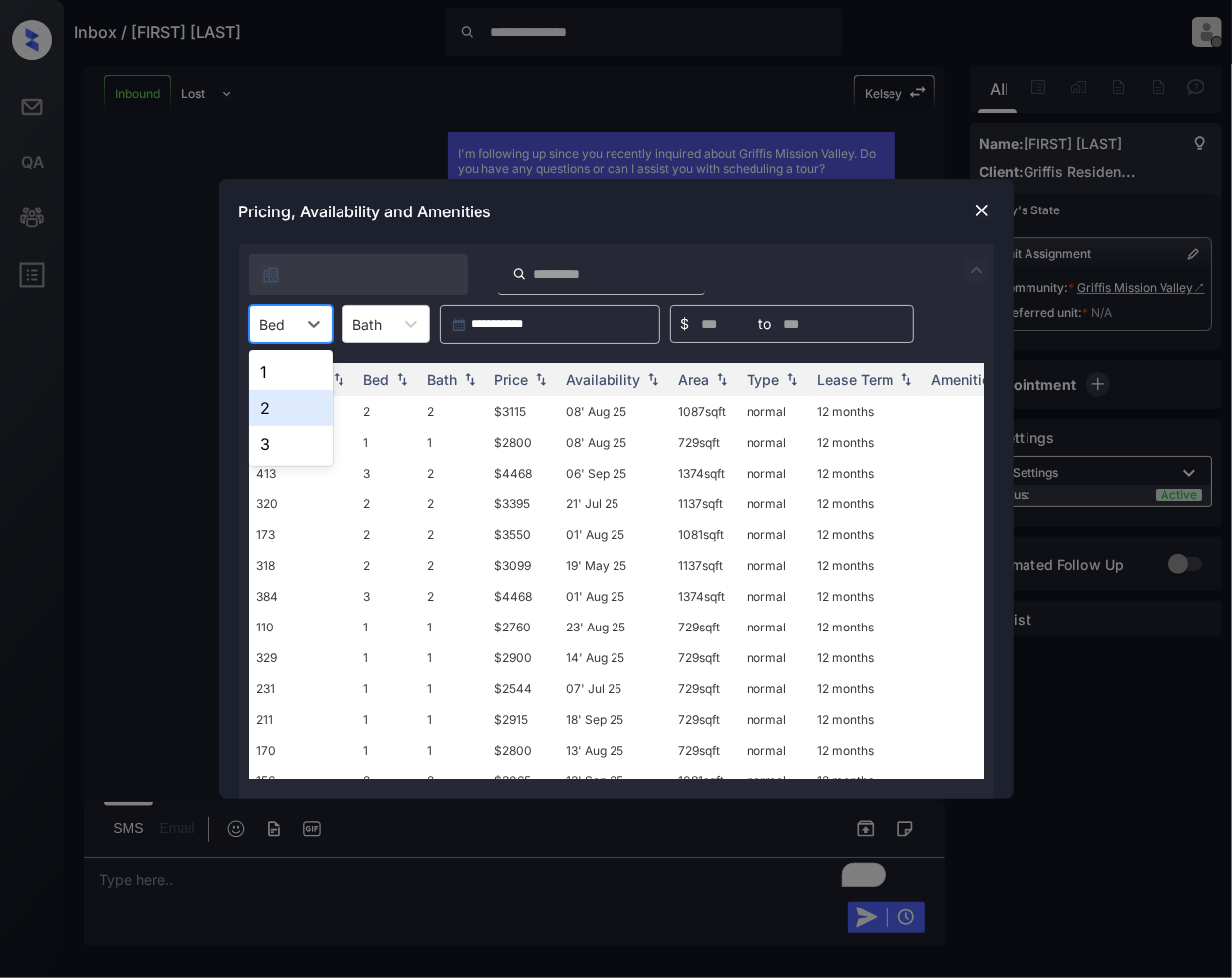 click on "2" at bounding box center [291, 408] 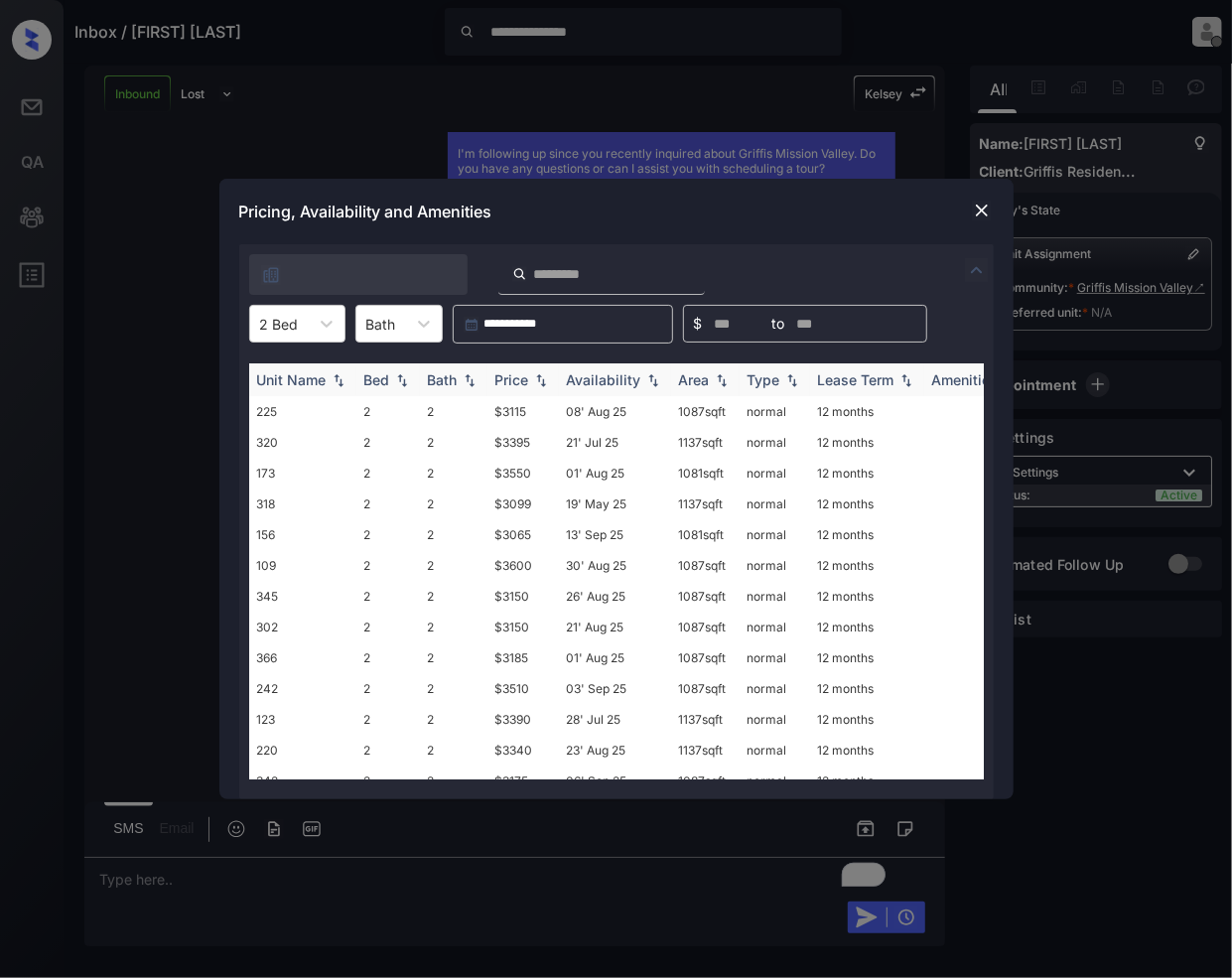 click at bounding box center (541, 380) 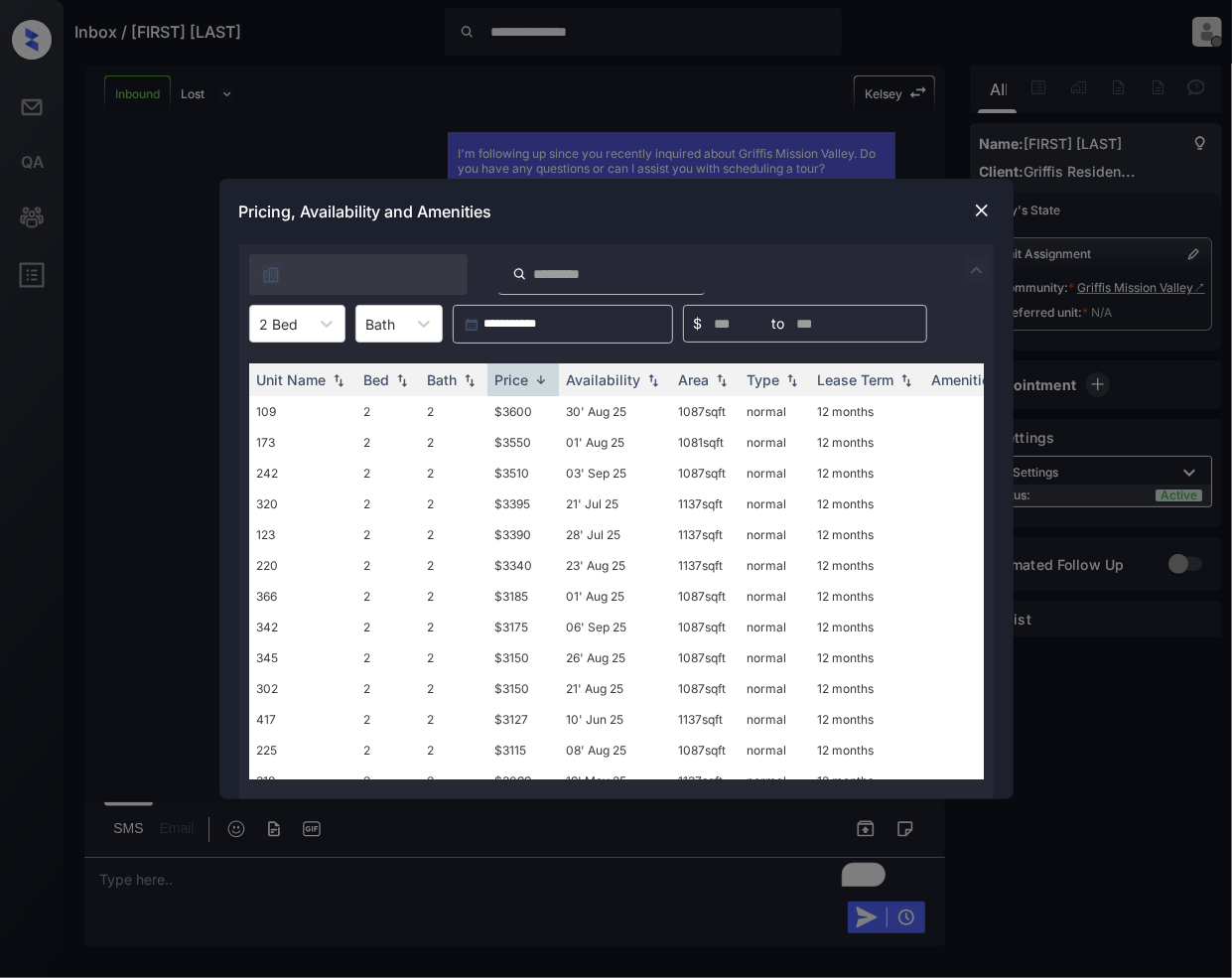 scroll, scrollTop: 64, scrollLeft: 0, axis: vertical 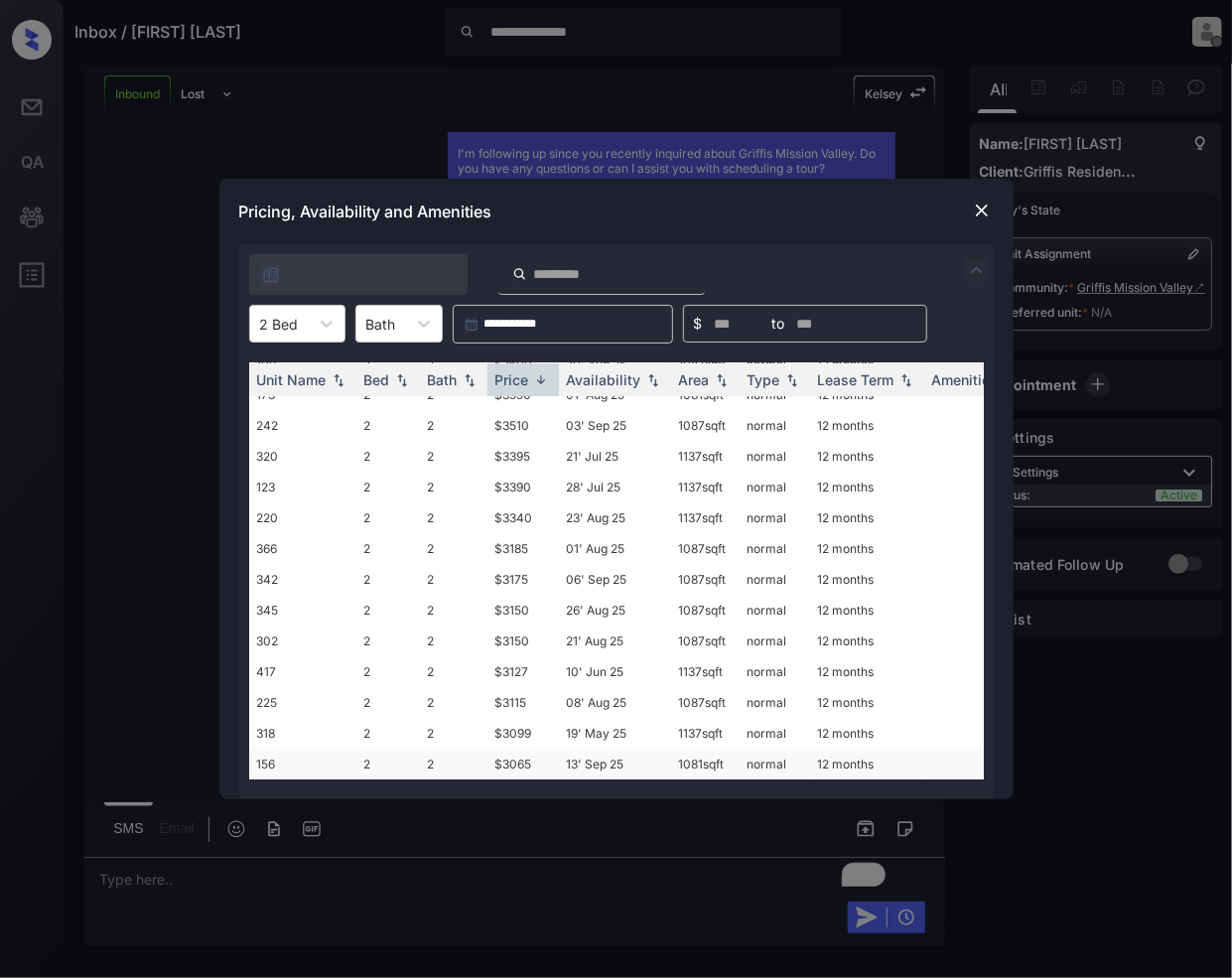 click on "$3065" at bounding box center [523, 764] 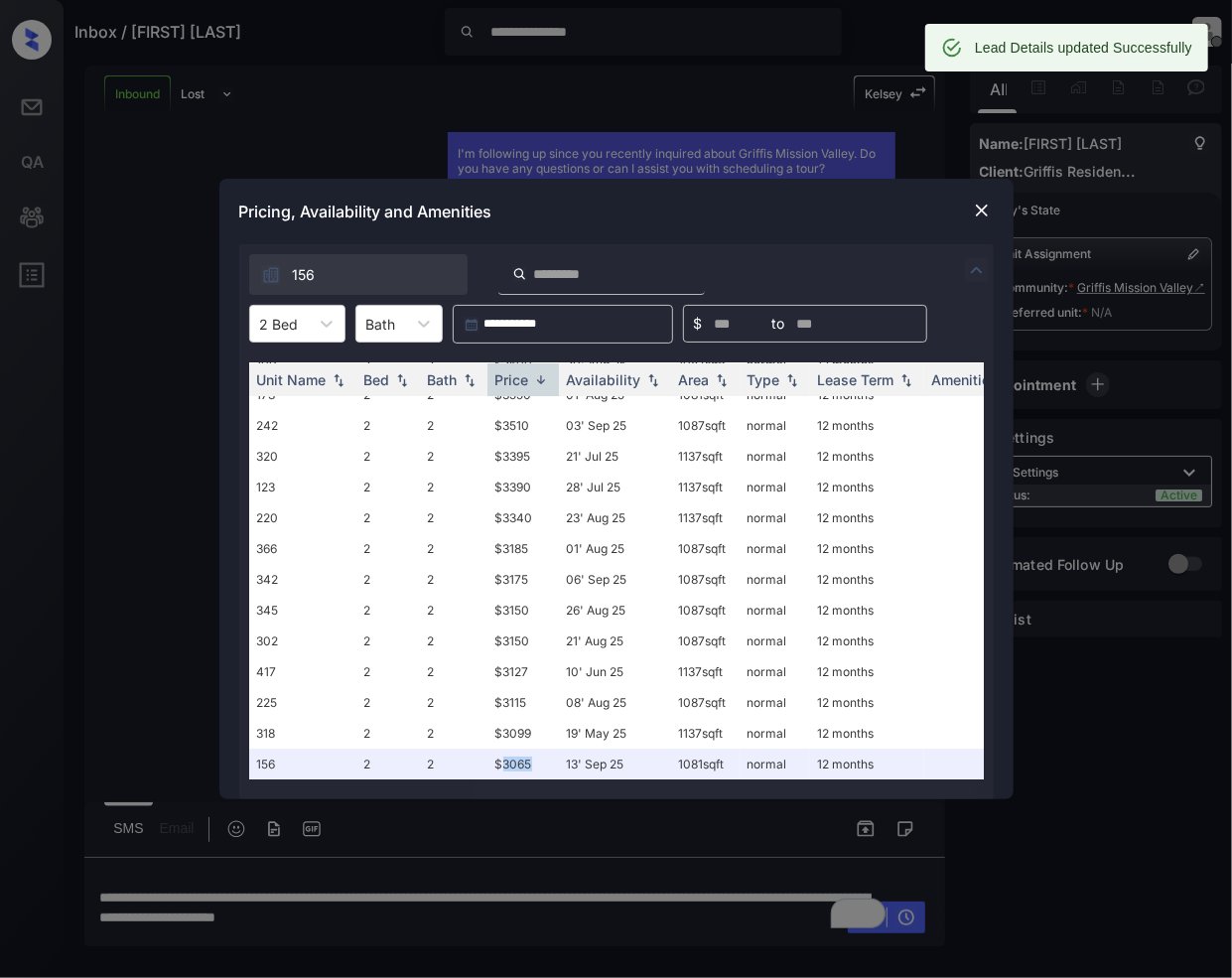 click at bounding box center (982, 210) 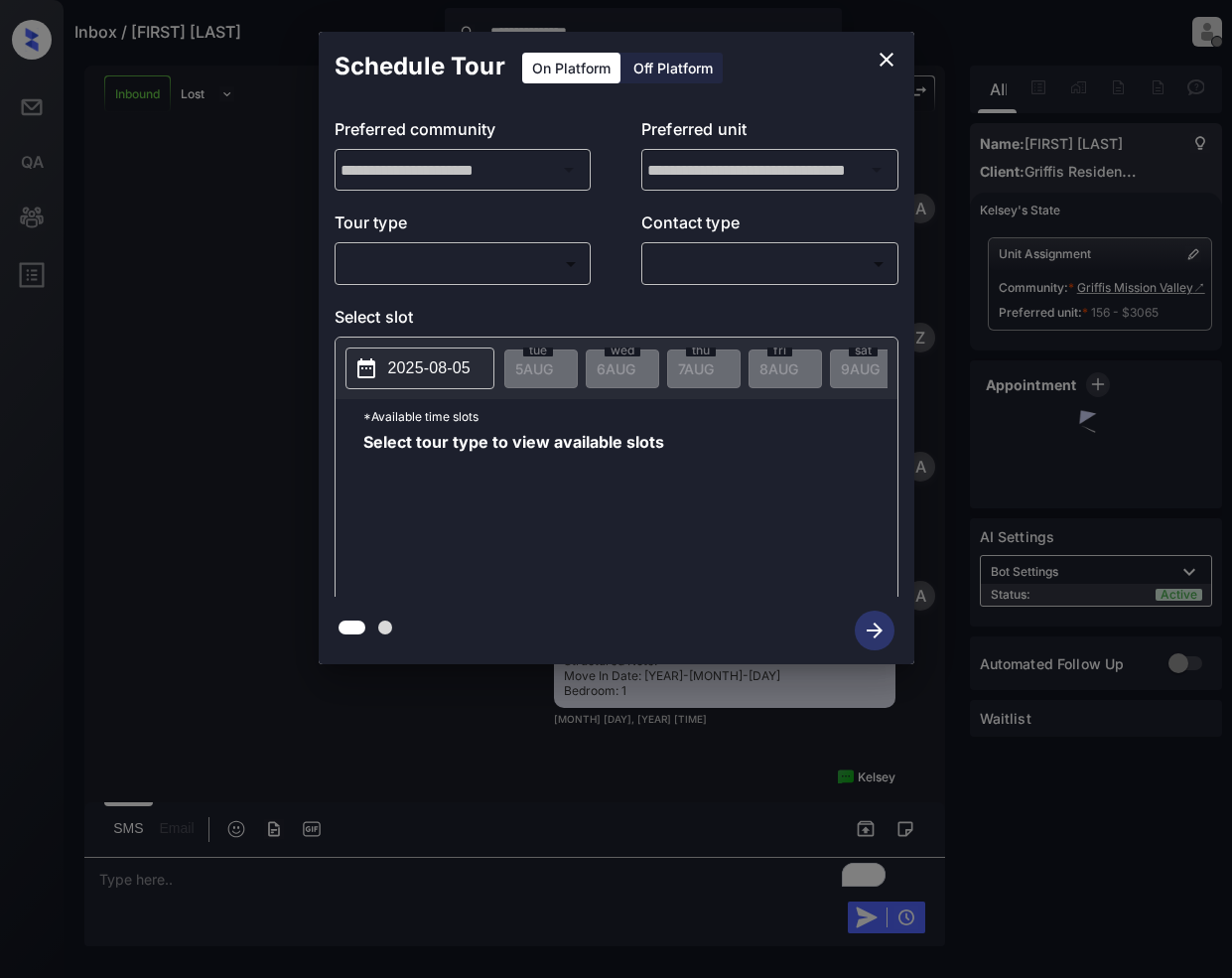 scroll, scrollTop: 0, scrollLeft: 0, axis: both 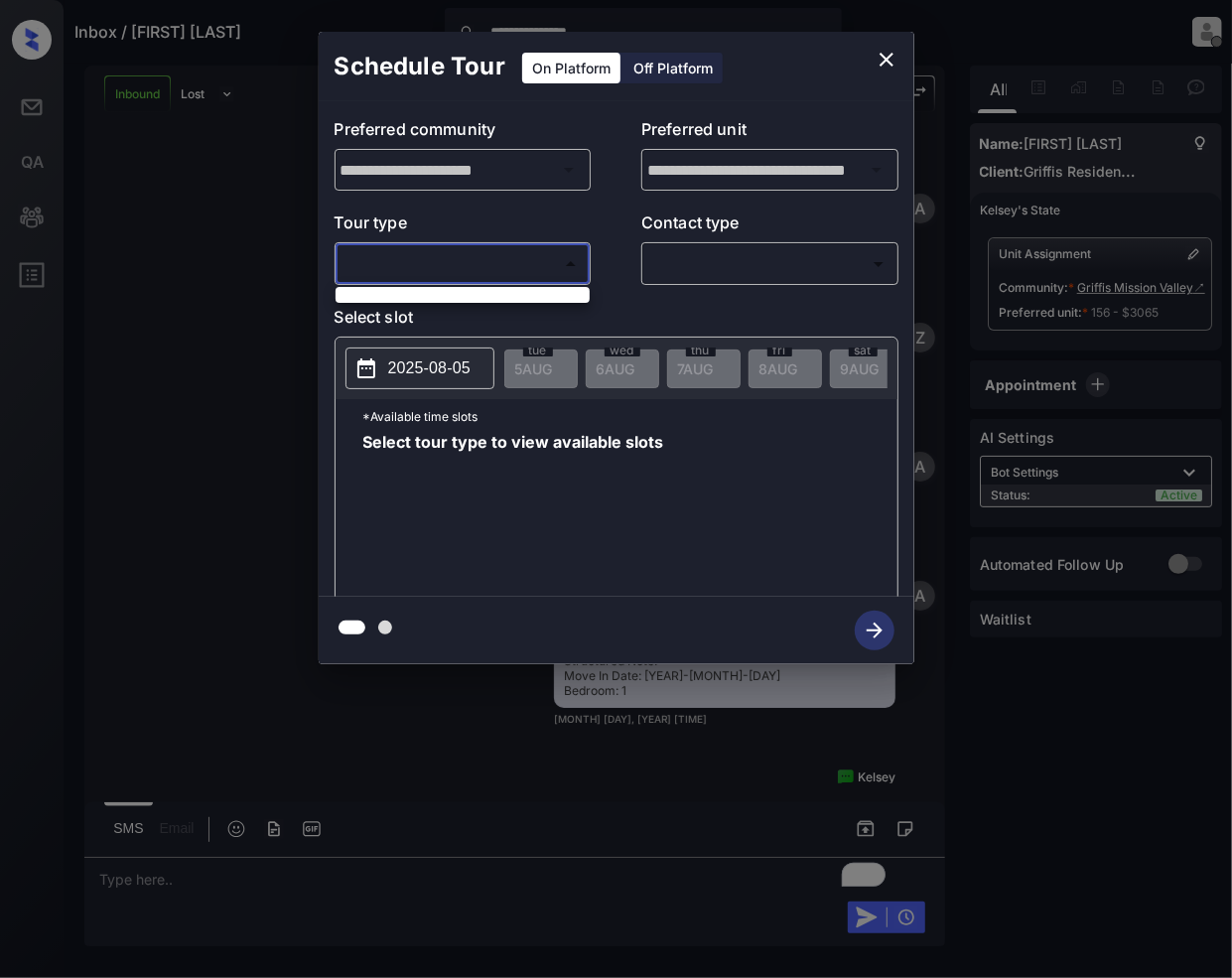 click on "**********" at bounding box center (616, 489) 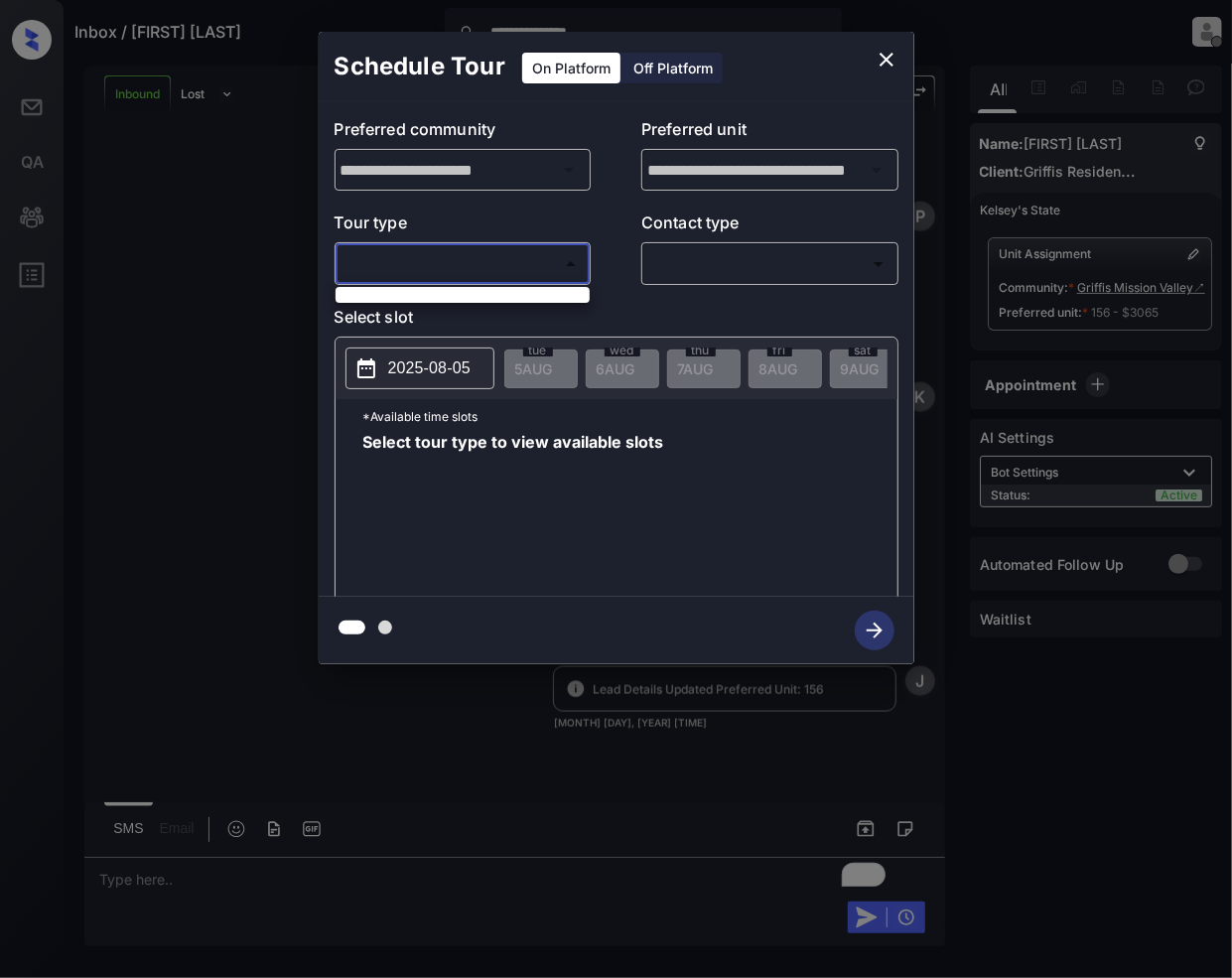 click at bounding box center (616, 489) 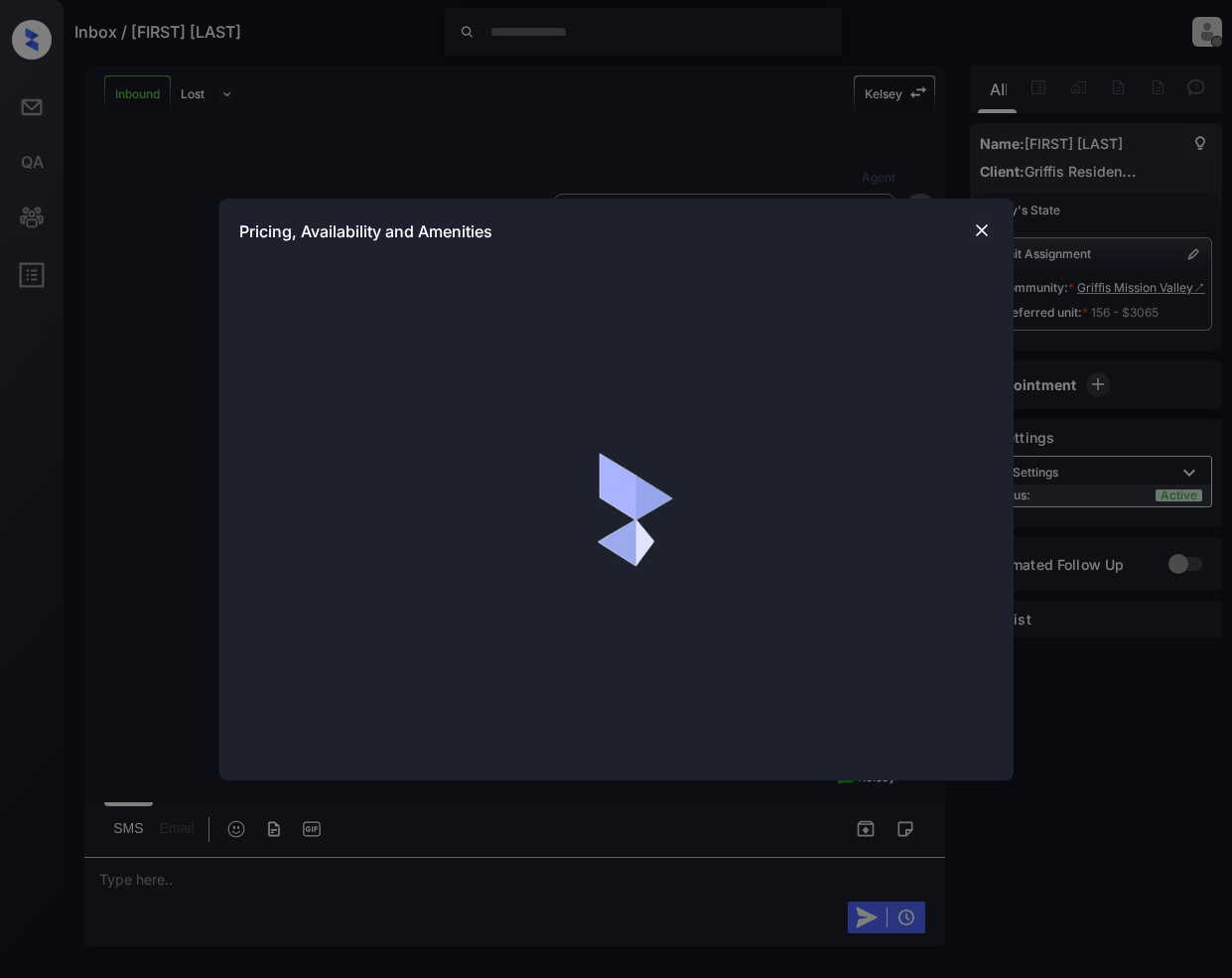 scroll, scrollTop: 0, scrollLeft: 0, axis: both 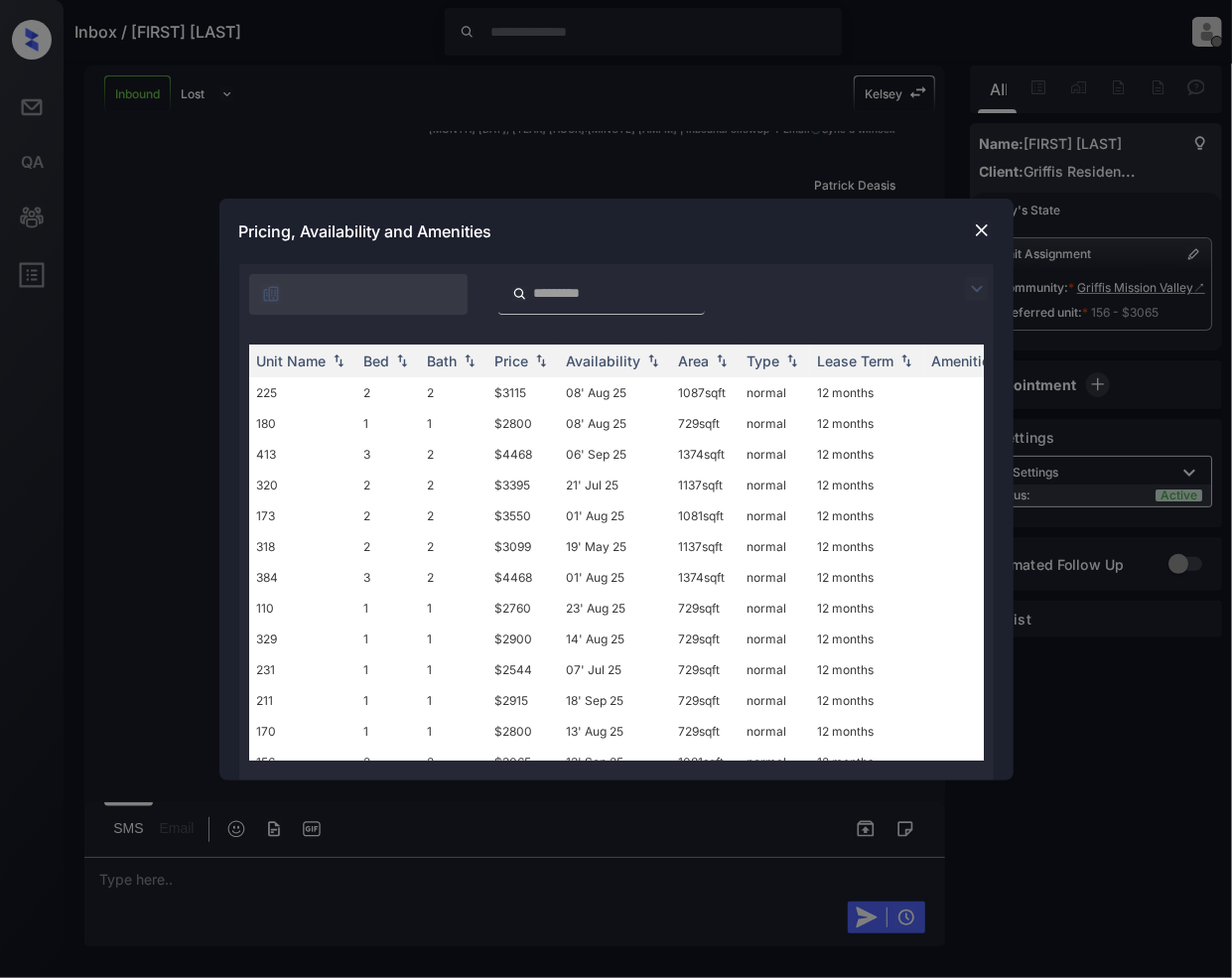 click at bounding box center [977, 289] 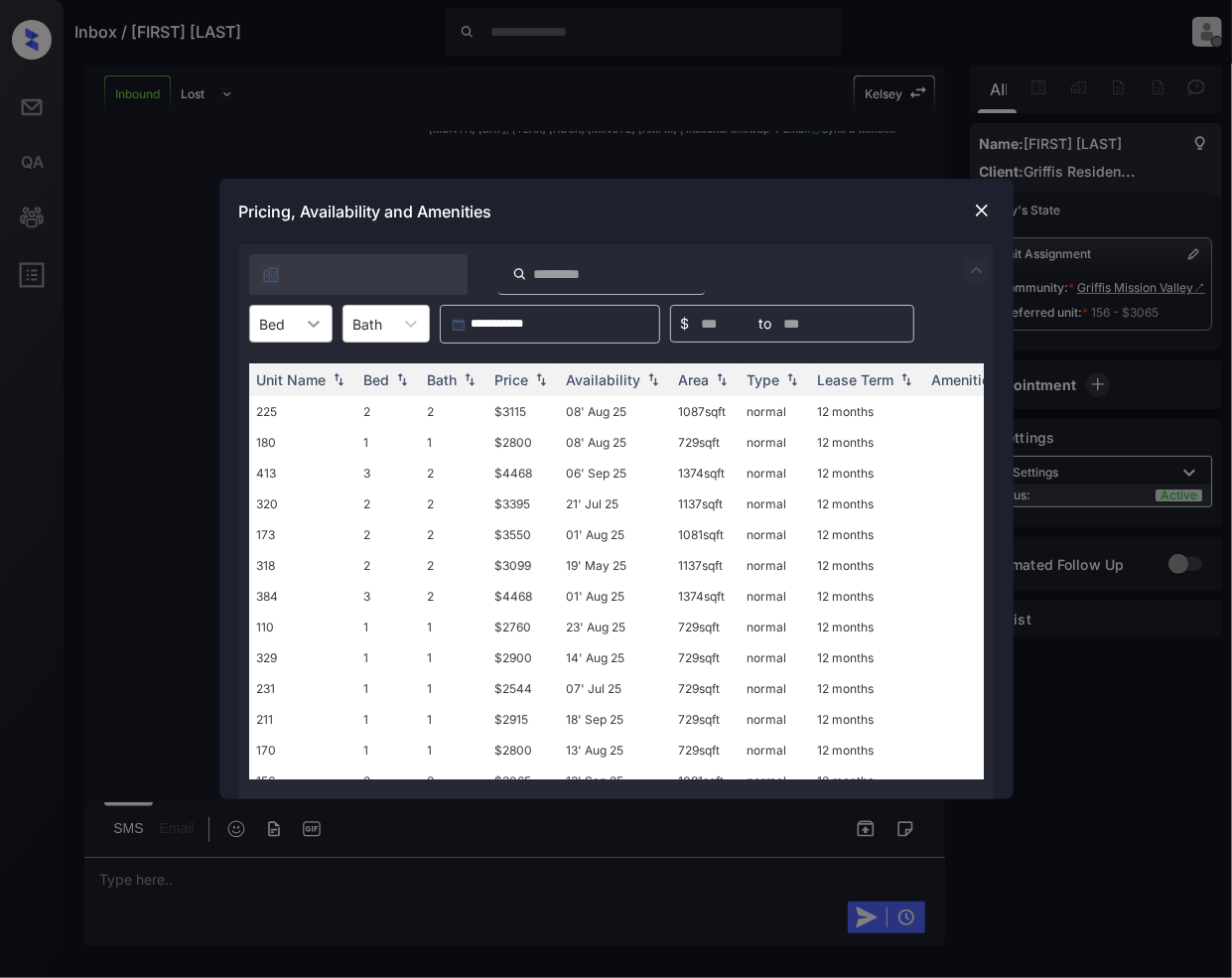 click 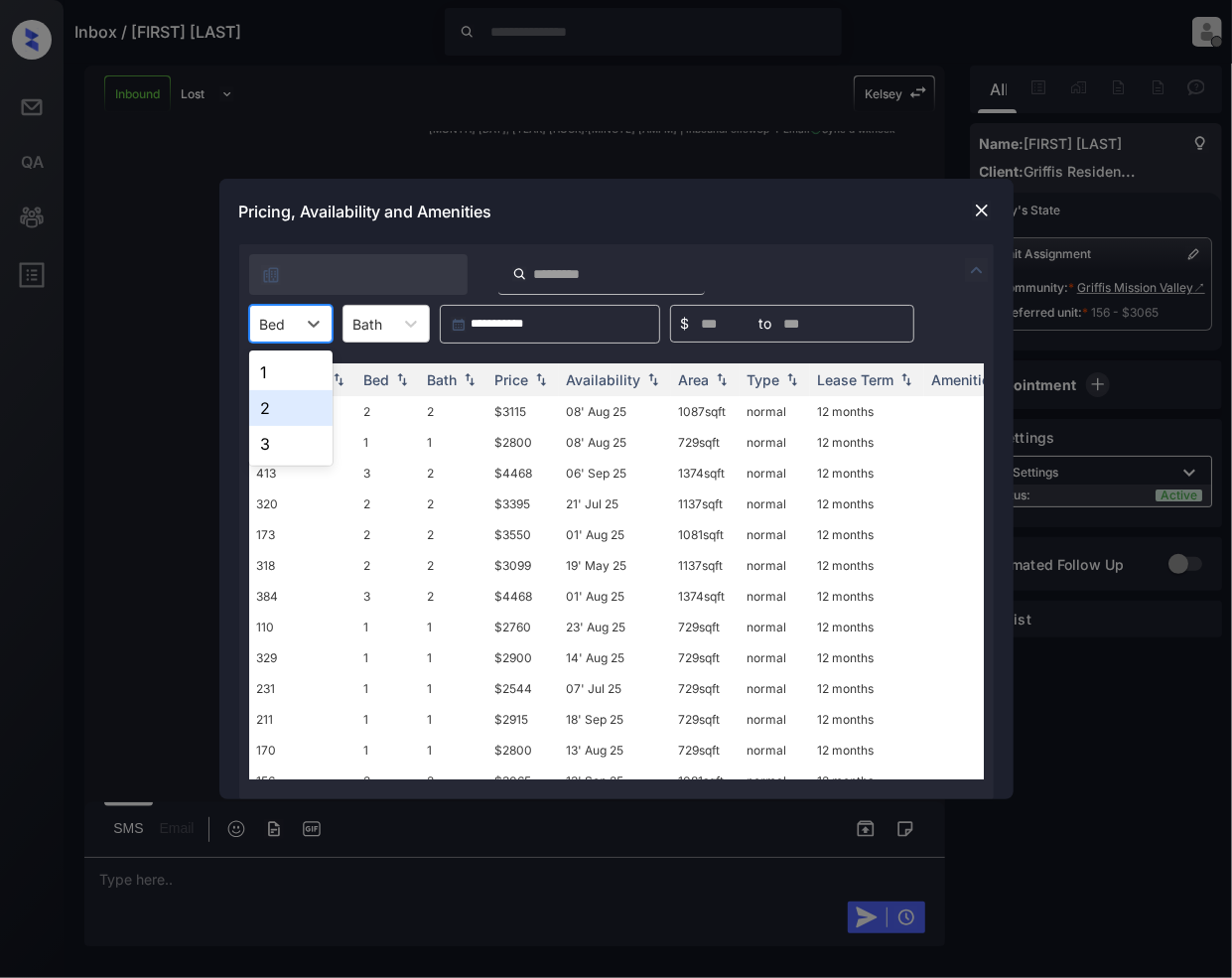 click on "2" at bounding box center (291, 408) 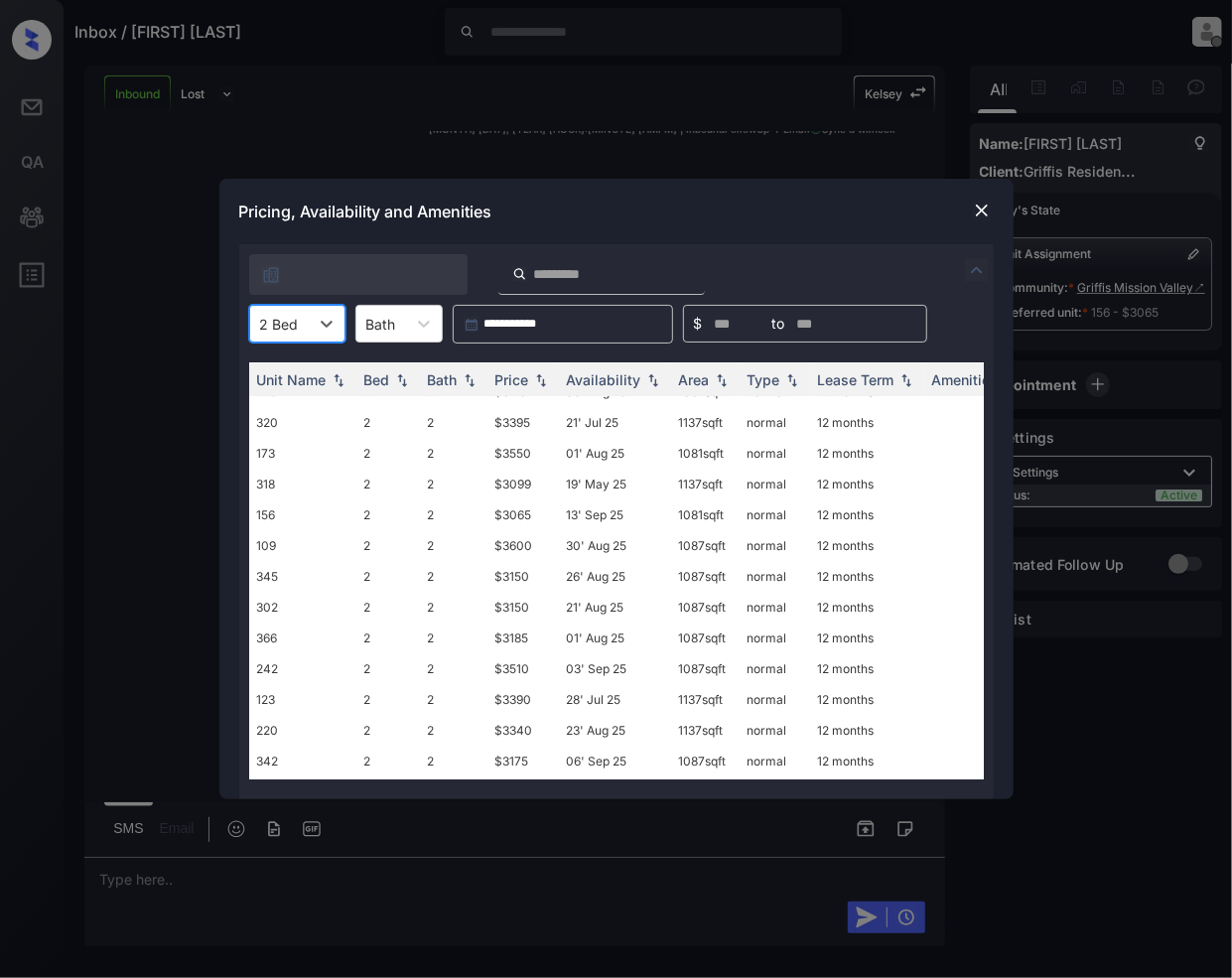 scroll, scrollTop: 0, scrollLeft: 0, axis: both 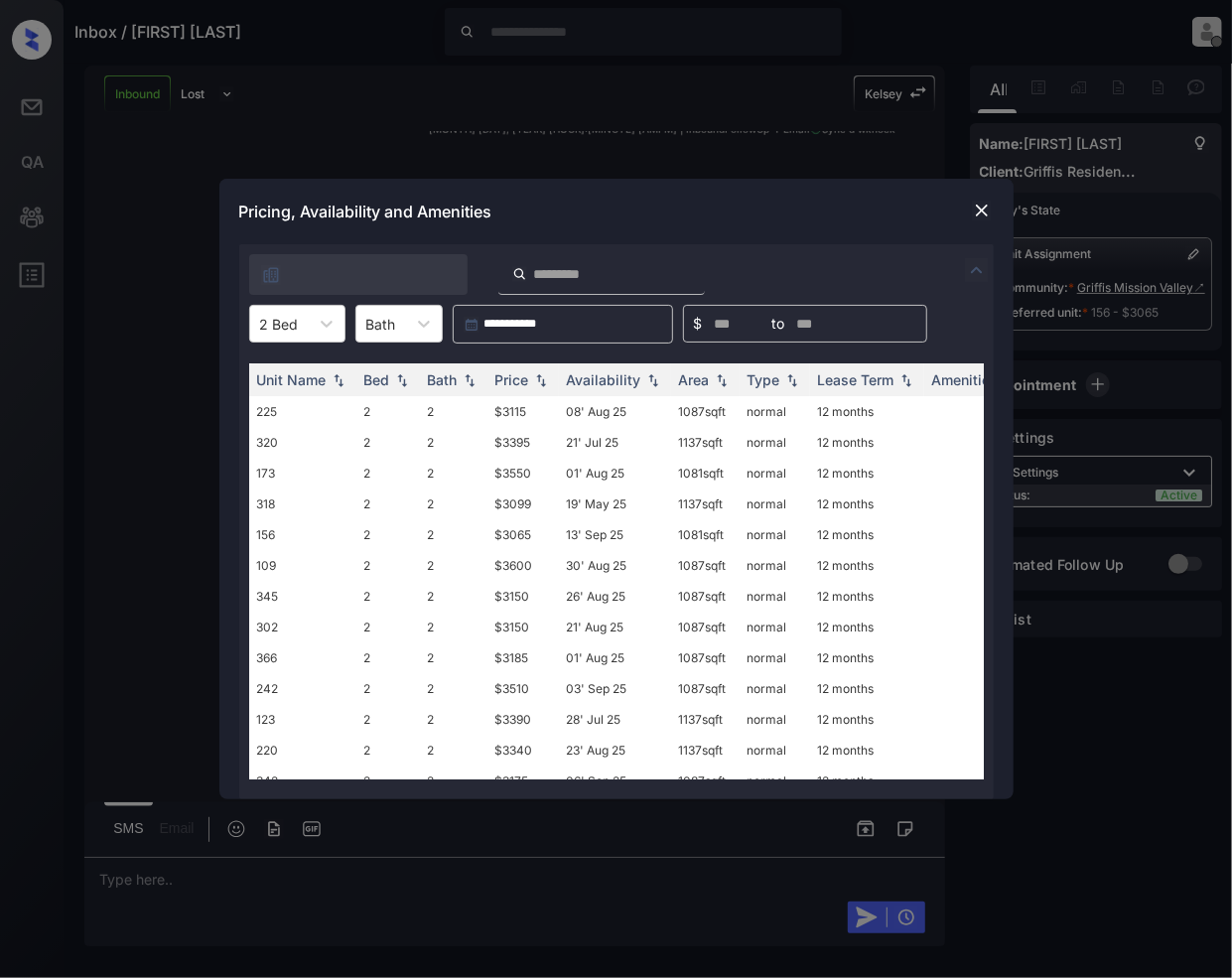 click at bounding box center [982, 210] 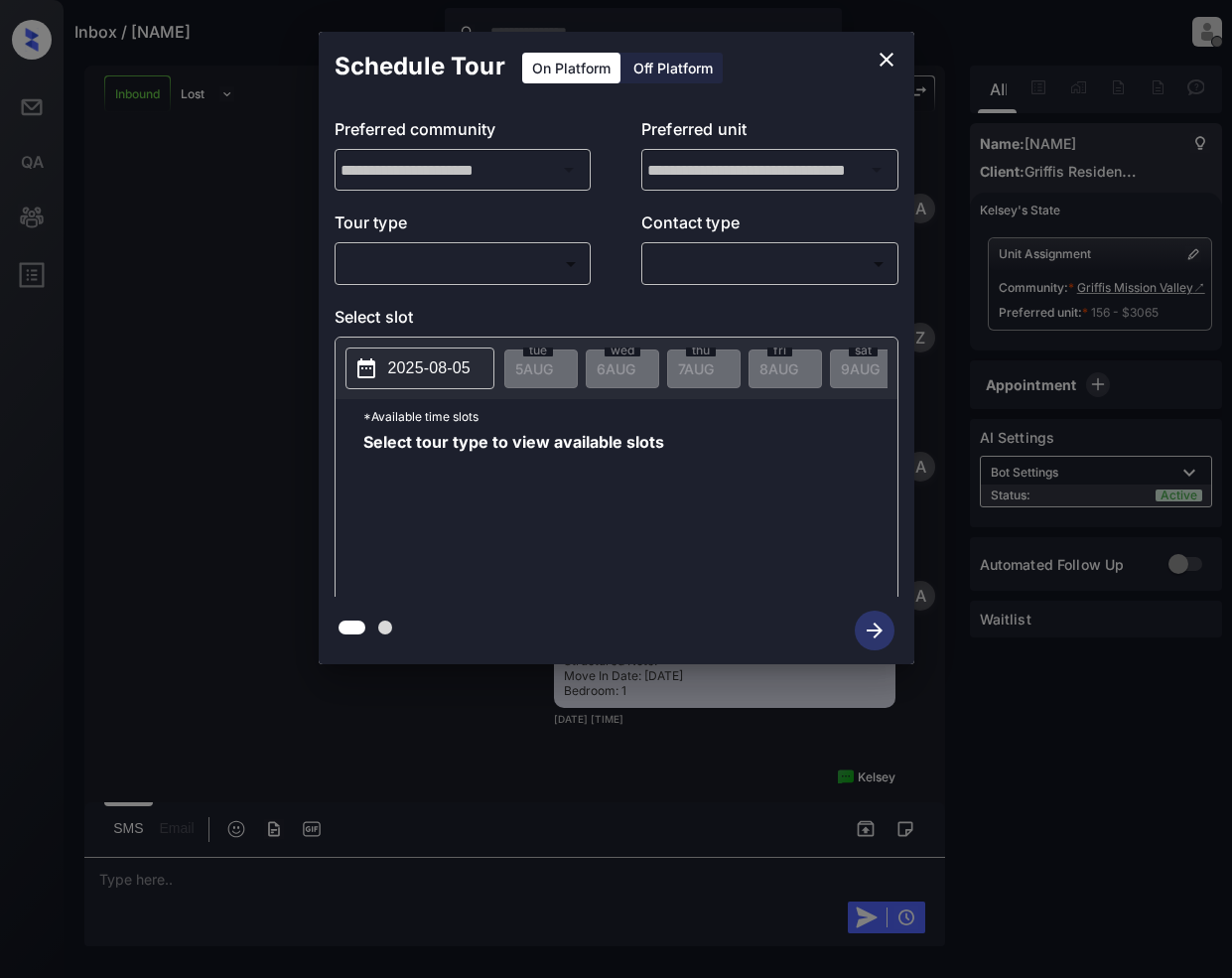 scroll, scrollTop: 0, scrollLeft: 0, axis: both 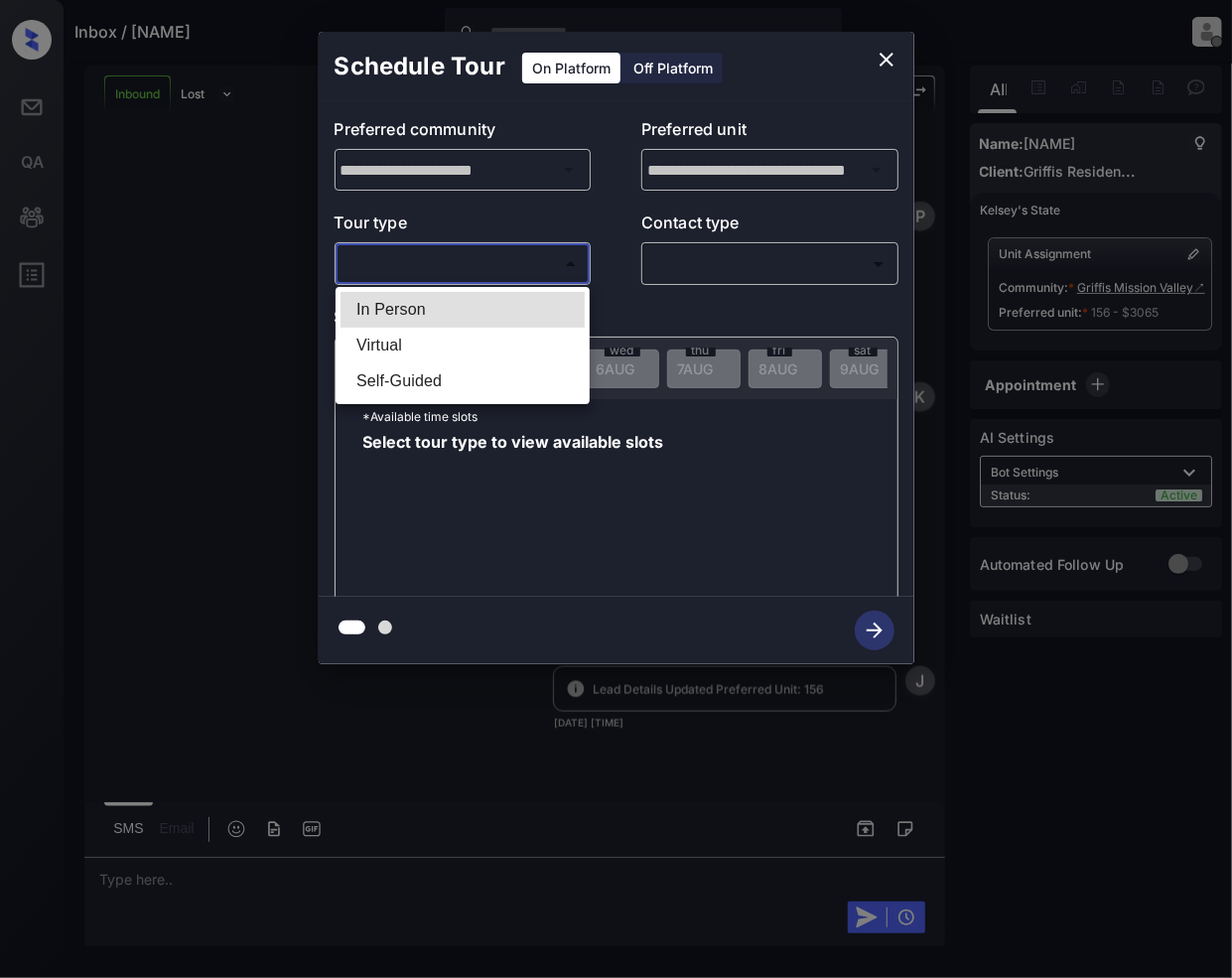 click on "Inbox / [NAME] [NAME] Offline Set yourself   online Set yourself   on break Profile Switch to  light  mode Sign out Inbound Lost Lead Sentiment: Angry Upon sliding the acknowledgement:  Lead will move to lost stage. * ​ SMS and call option will be set to opt out. AFM will be turned off for the lead. [NAME] New Message Agent Lead created via webhook in Inbound stage. [DATE] [TIME] A New Message Zuma Lead transferred to leasing agent: [NAME] [DATE] [TIME]  Sync'd w  knock Z New Message Agent AFM Request sent to [NAME]. [DATE] [TIME] A New Message Agent Notes Note: Structured Note:
Move In Date: [DATE]
Bedroom: 1
[DATE] [TIME] A New Message [NAME] Hi [NAME], this is [NAME] reaching out because I saw you submitted an inquiry for Griffis Mission Valley. Would you like to schedule a tour or know any additional information? Also, please confirm that this is the best method to contact you. [DATE] [TIME]   | TemplateAFMSms  Sync'd w  knock K New Message" at bounding box center [616, 489] 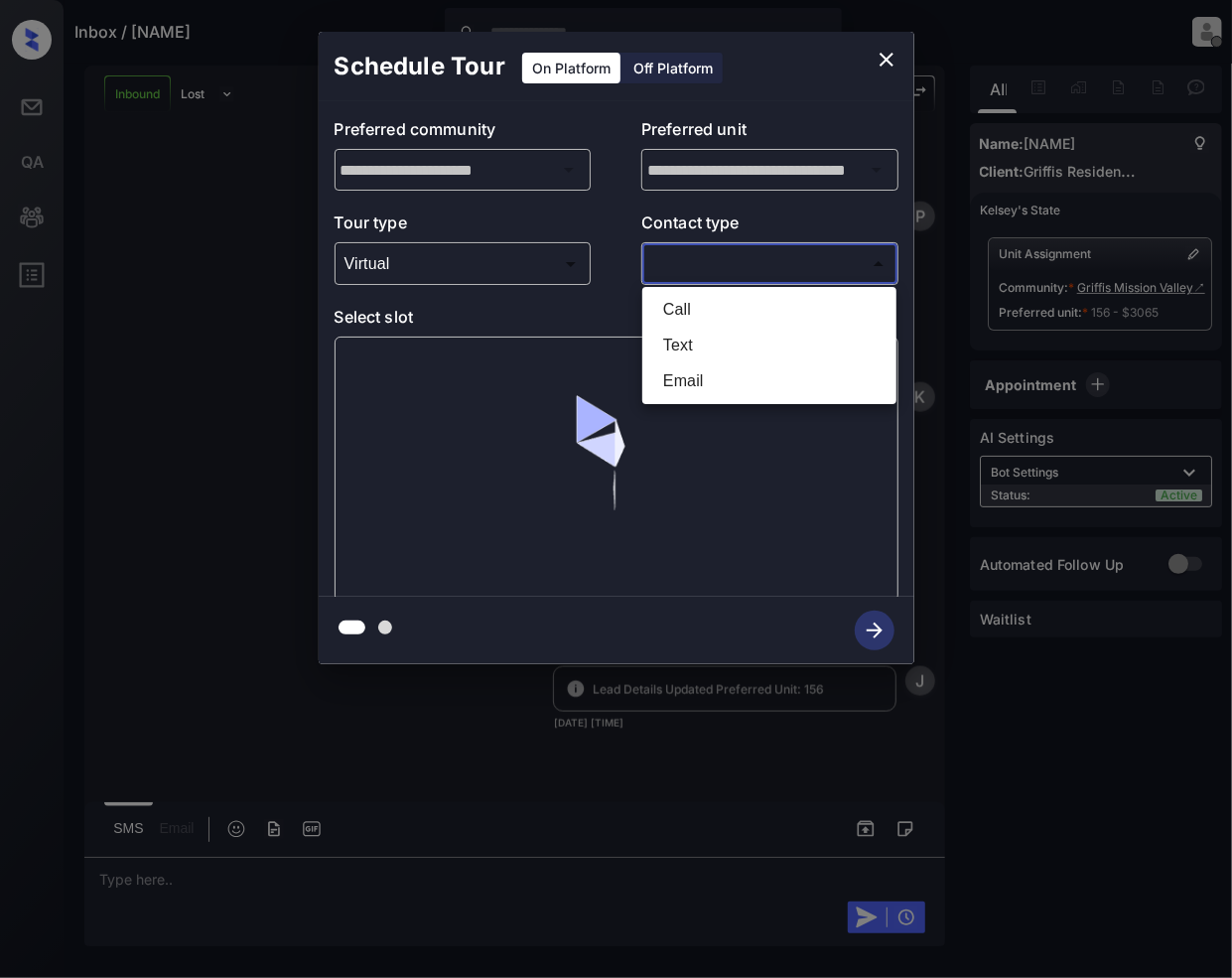 click on "Inbox / Jessica Pimwong Jeramie Castro Offline Set yourself   online Set yourself   on break Profile Switch to  light  mode Sign out Inbound Lost Lead Sentiment: Angry Upon sliding the acknowledgement:  Lead will move to lost stage. * ​ SMS and call option will be set to opt out. AFM will be turned off for the lead. Kelsey New Message Agent Lead created via webhook in Inbound stage. Aug 02, 2025 06:59 am A New Message Zuma Lead transferred to leasing agent: kelsey Aug 02, 2025 06:59 am  Sync'd w  knock Z New Message Agent AFM Request sent to Kelsey. Aug 02, 2025 06:59 am A New Message Agent Notes Note: Structured Note:
Move In Date: 2025-08-06
Bedroom: 1
Aug 02, 2025 06:59 am A New Message Kelsey Hi Jessica, this is Kelsey reaching out because I saw you submitted an inquiry for Griffis Mission Valley. Would you like to schedule a tour or know any additional information? Also, please confirm that this is the best method to contact you. Aug 02, 2025 06:59 am   | TemplateAFMSms  Sync'd w  knock K New Message" at bounding box center [616, 489] 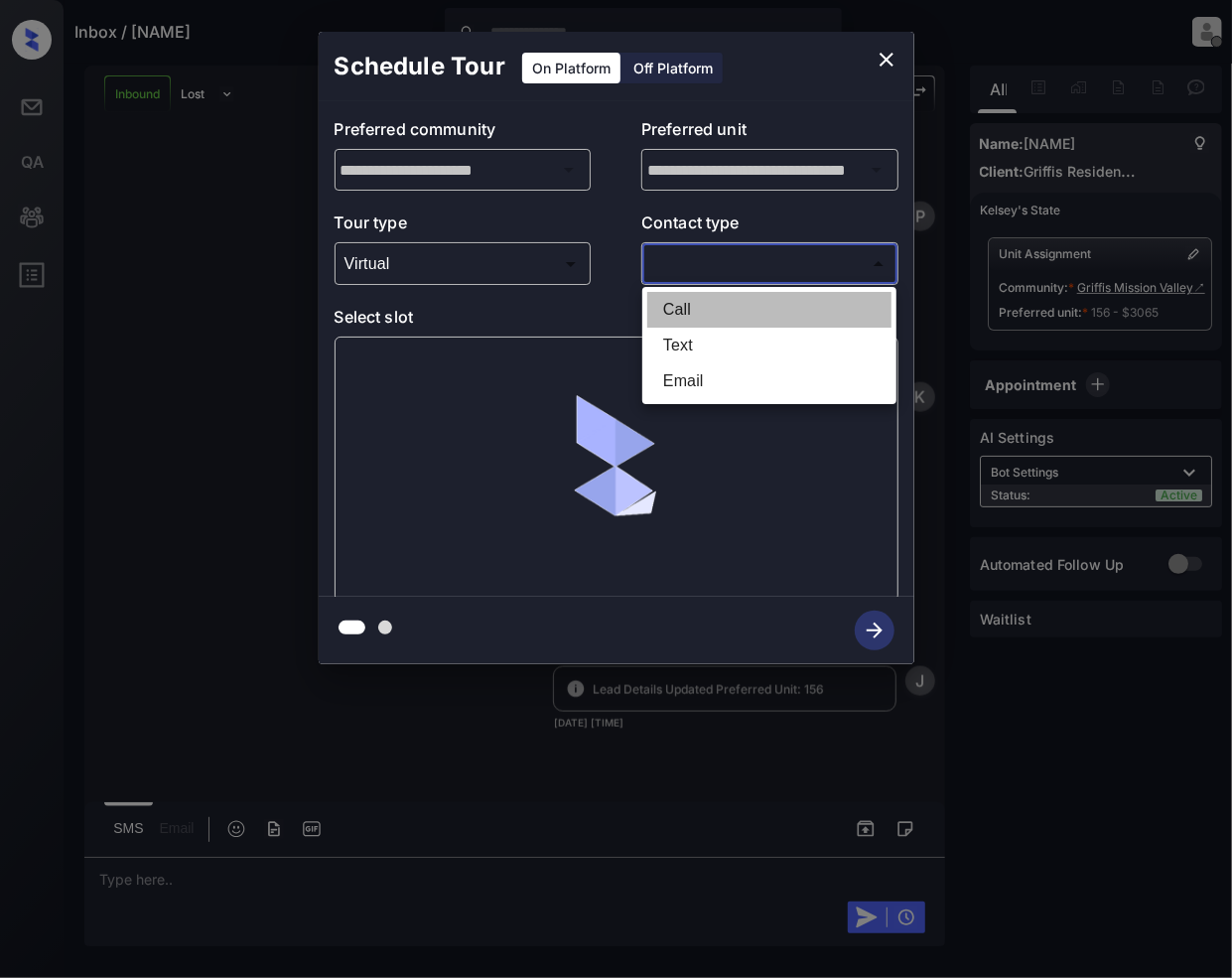 click on "Call" at bounding box center (769, 310) 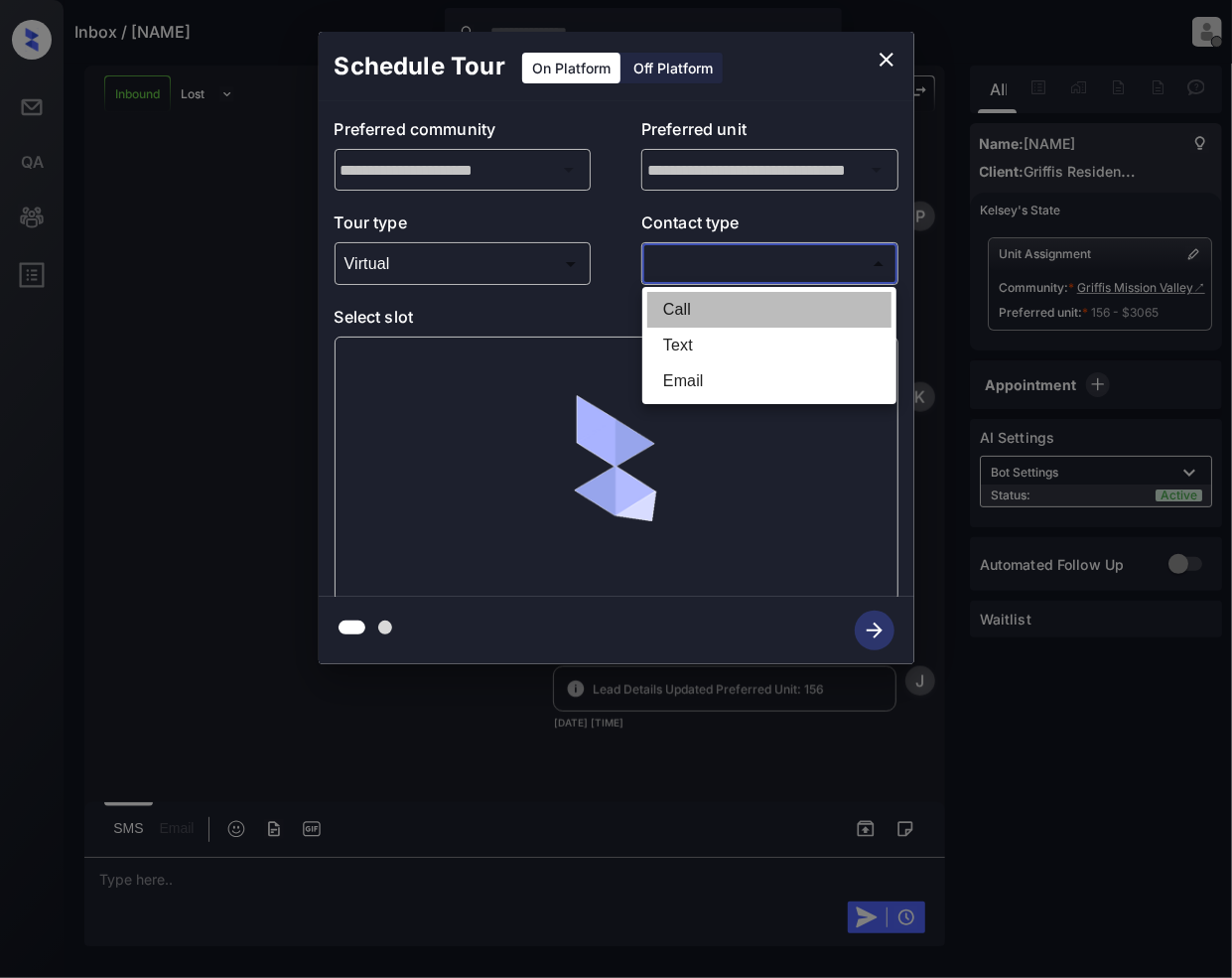 type on "****" 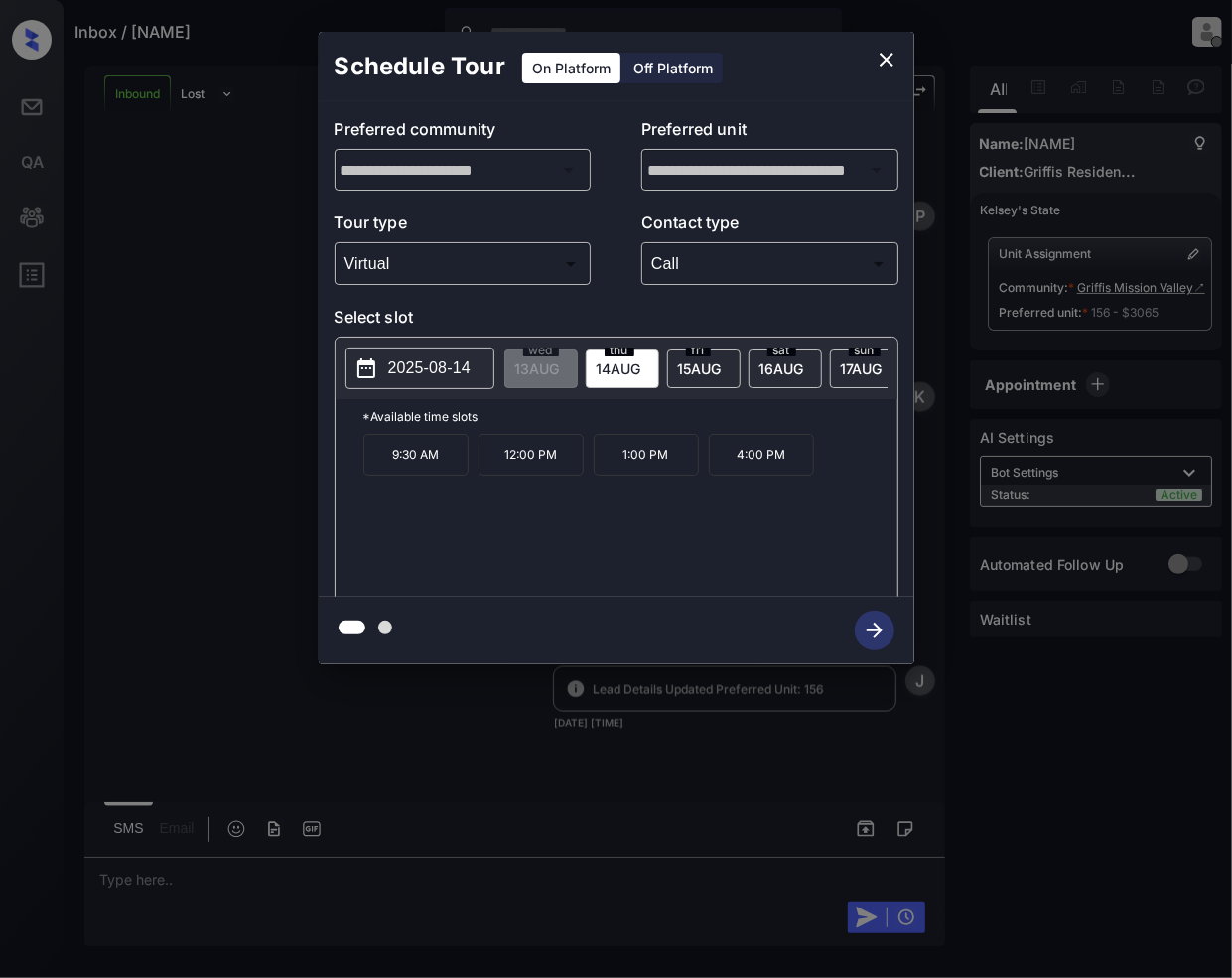 scroll, scrollTop: 0, scrollLeft: 635, axis: horizontal 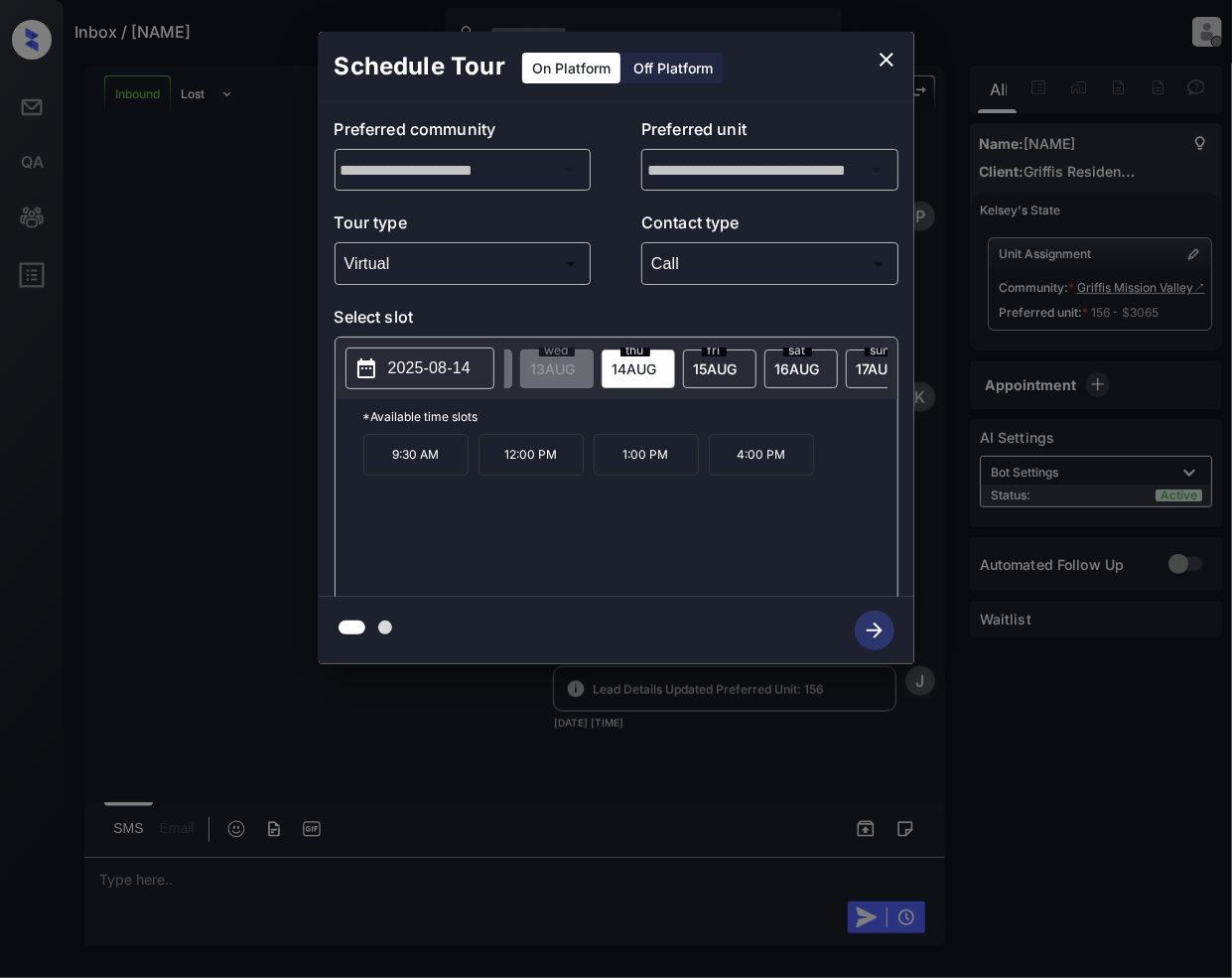 click on "**********" at bounding box center [616, 348] 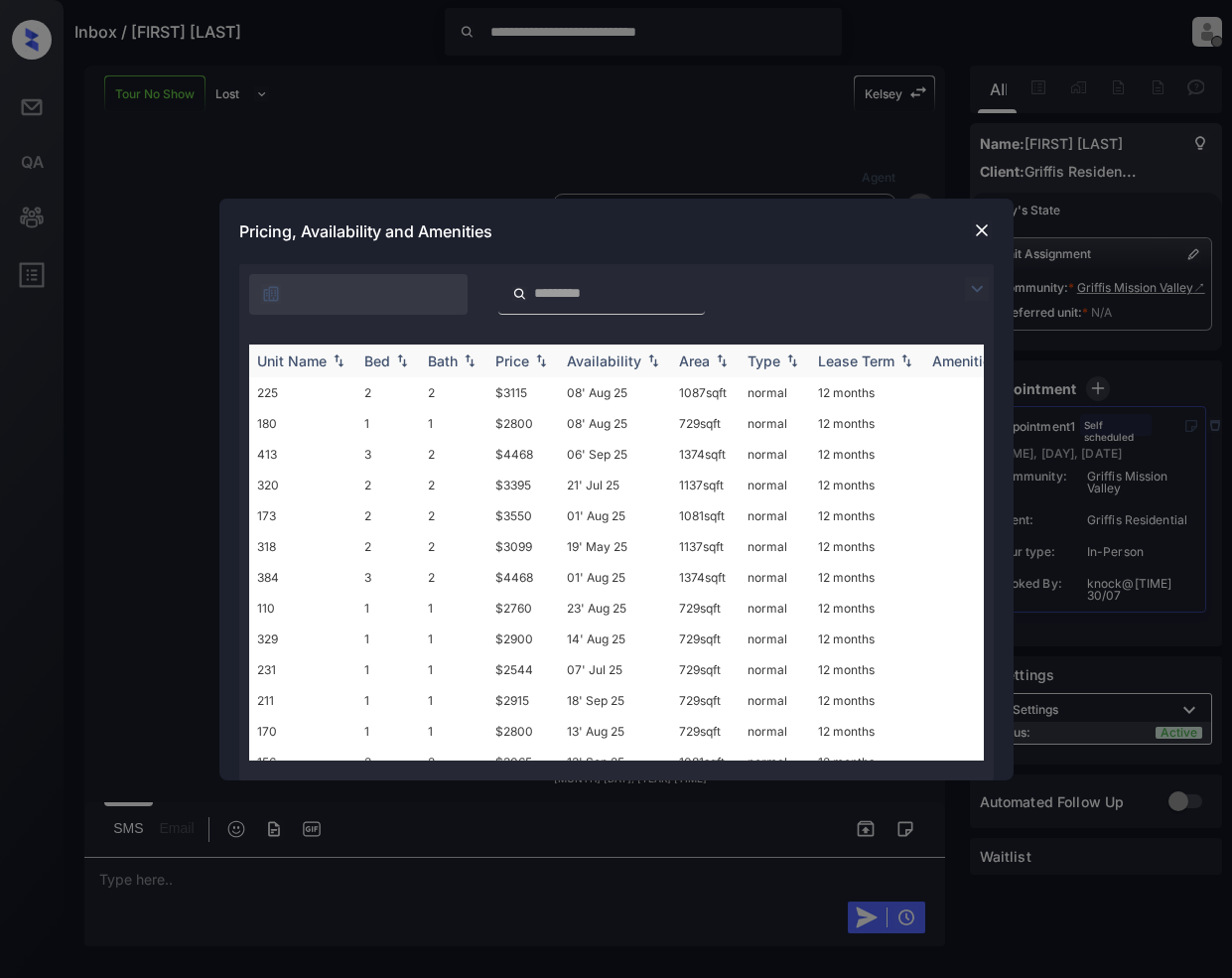 scroll, scrollTop: 0, scrollLeft: 0, axis: both 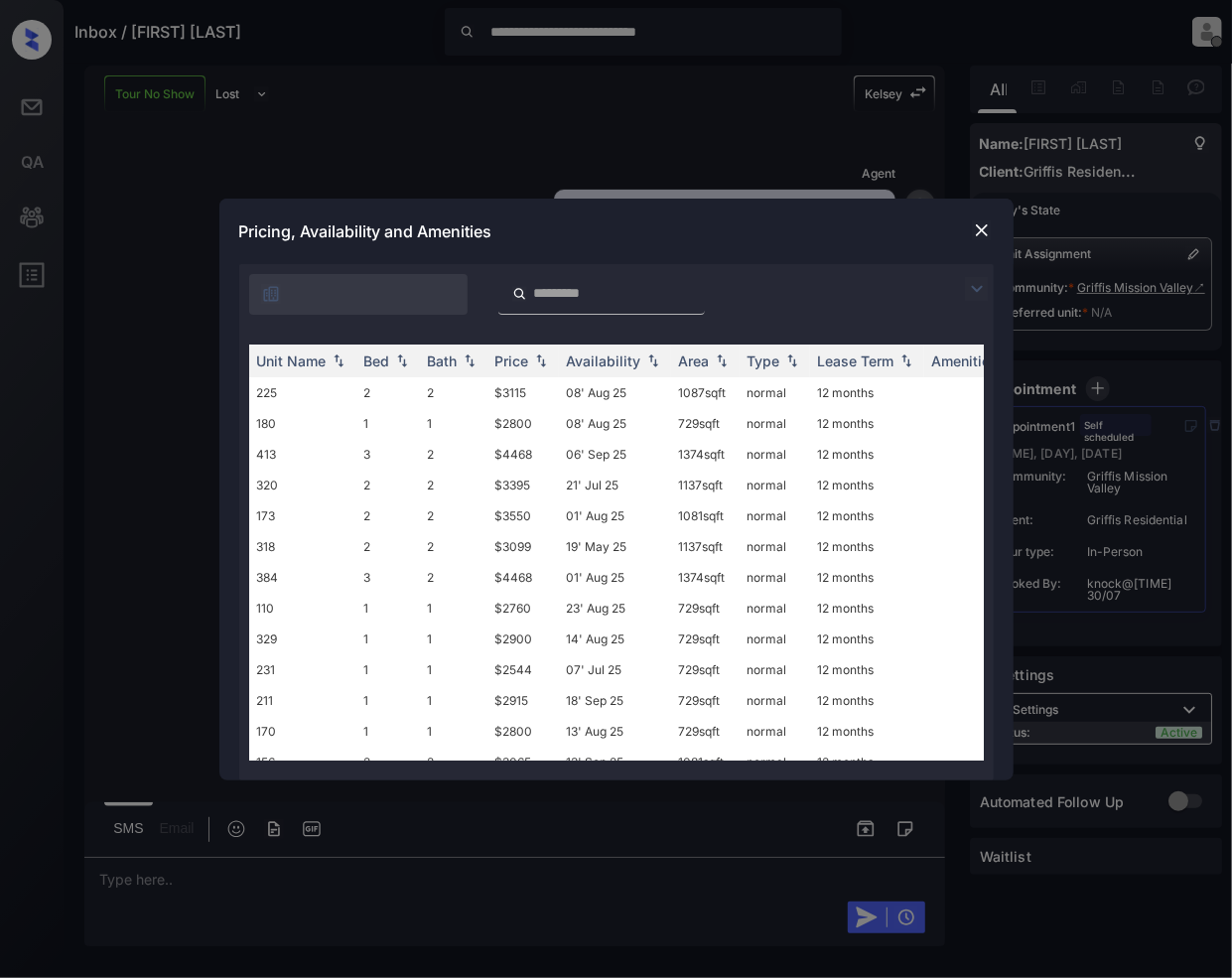 click at bounding box center [977, 289] 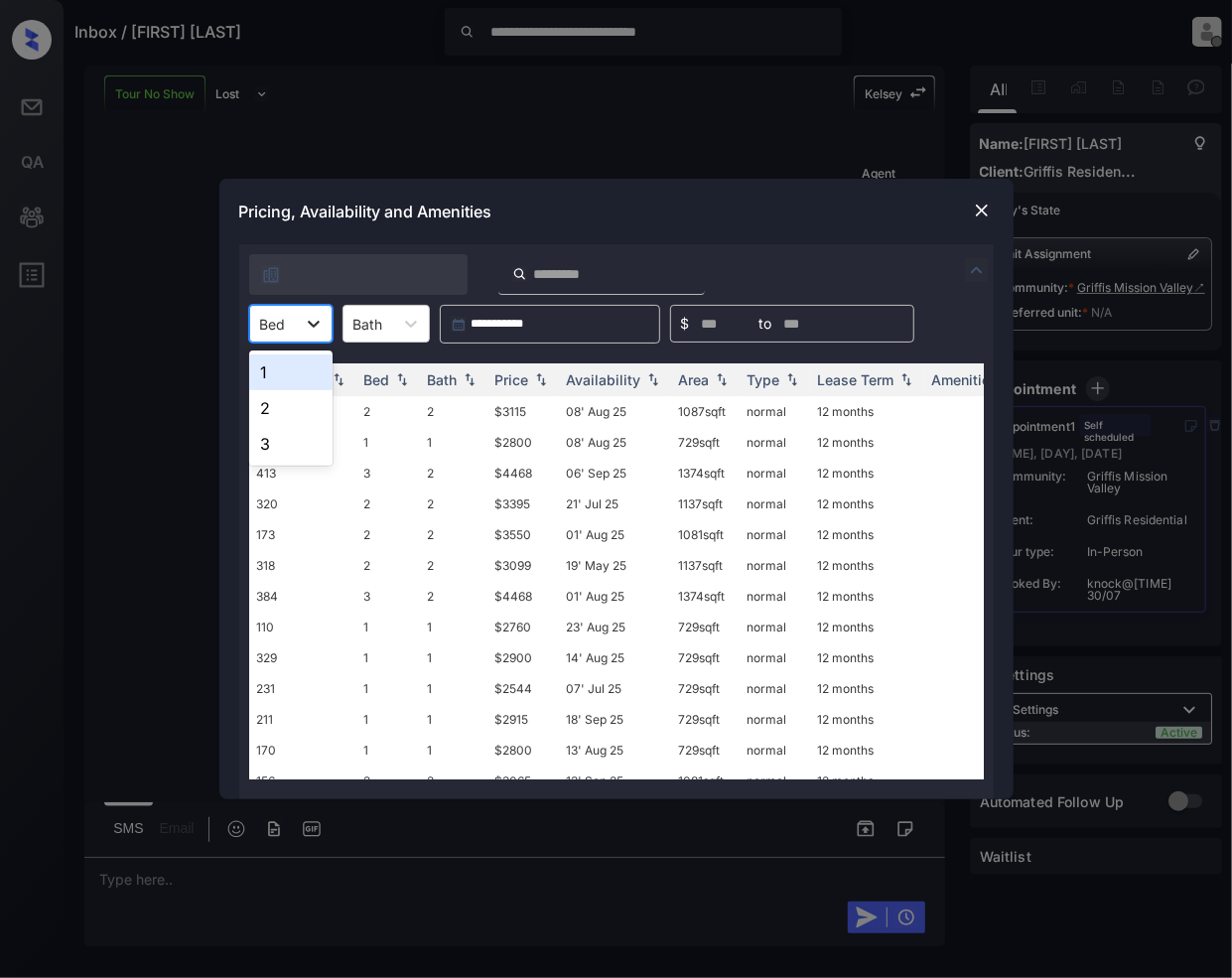 click at bounding box center [314, 324] 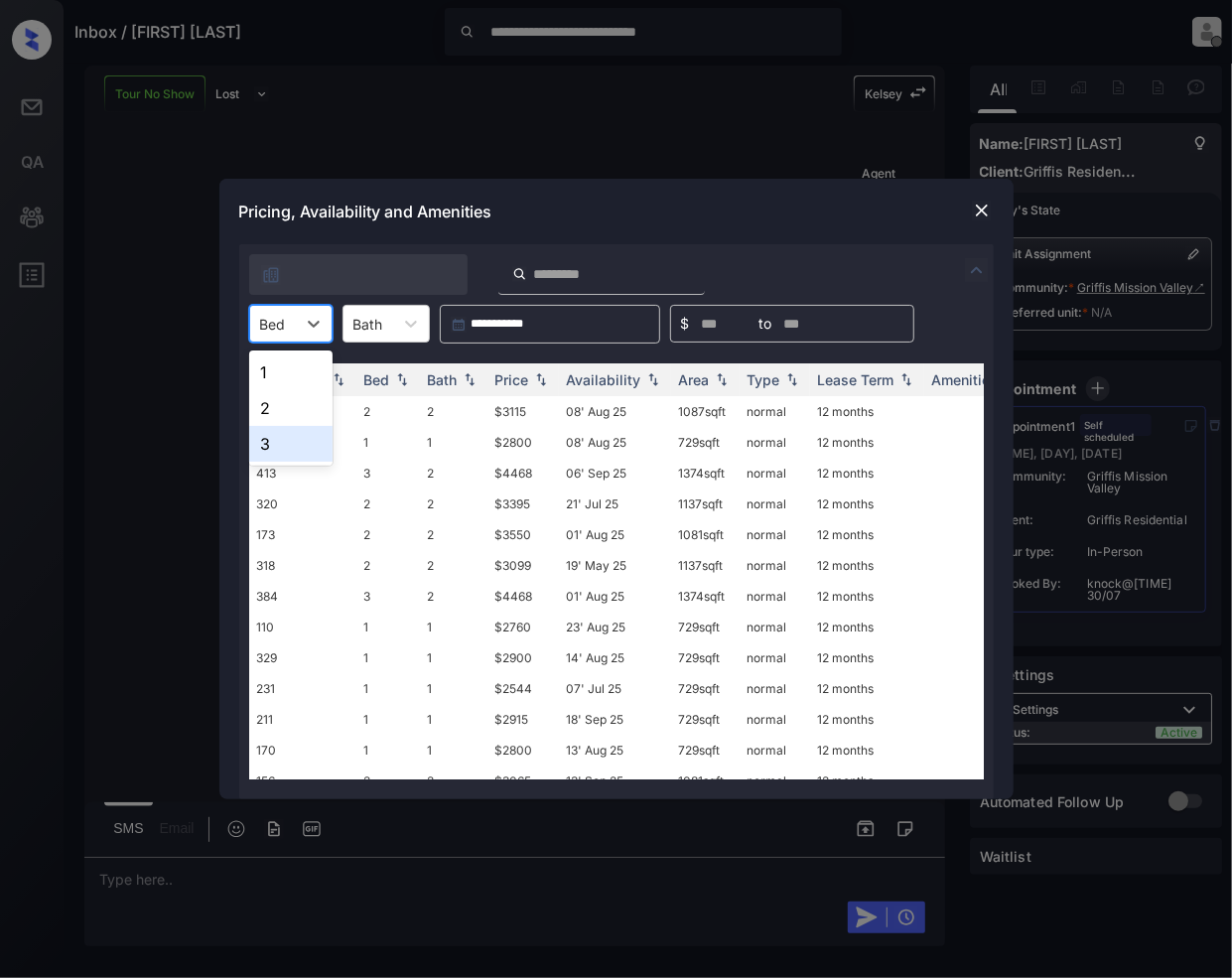 click on "3" at bounding box center [291, 444] 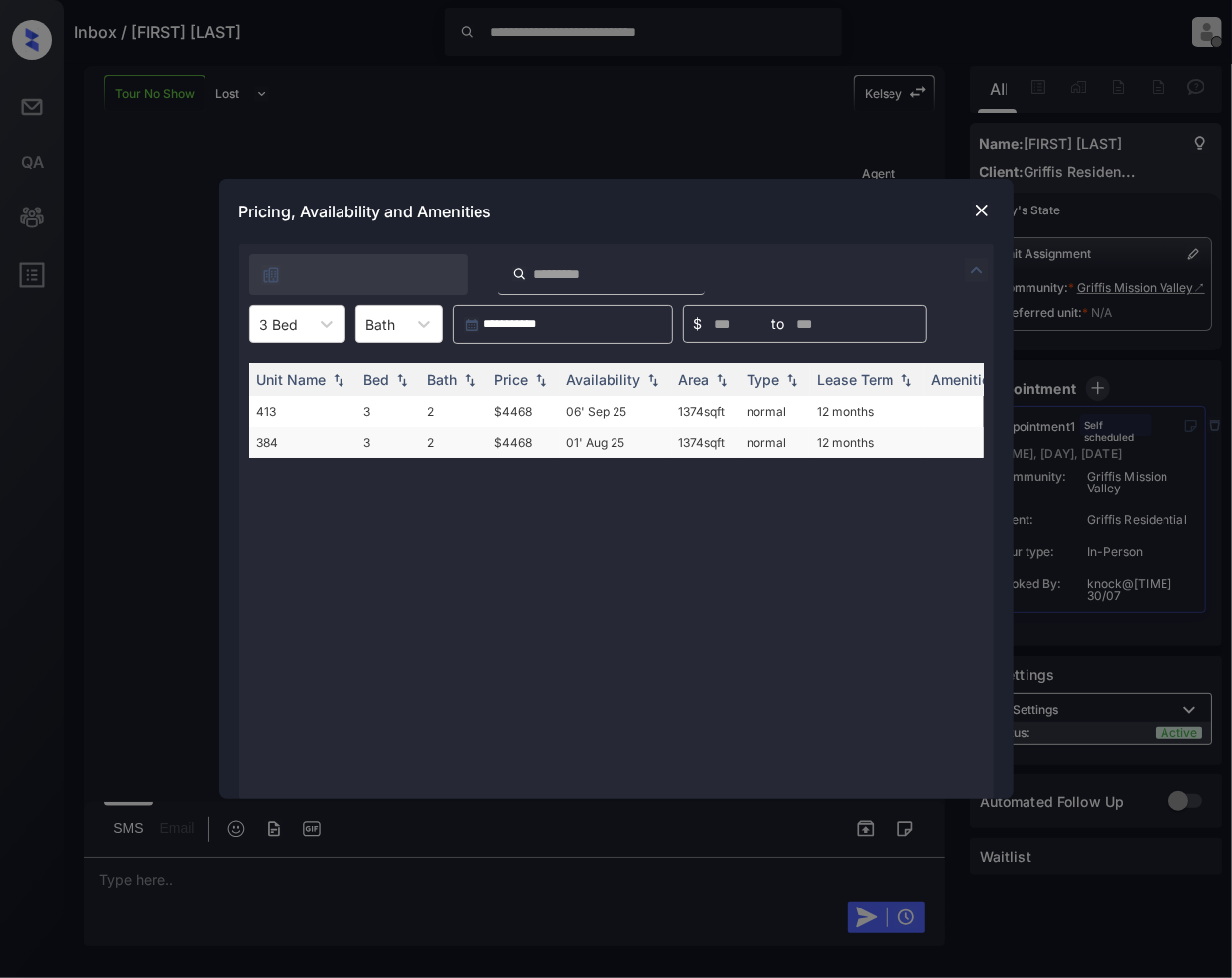 click on "$4468" at bounding box center (523, 442) 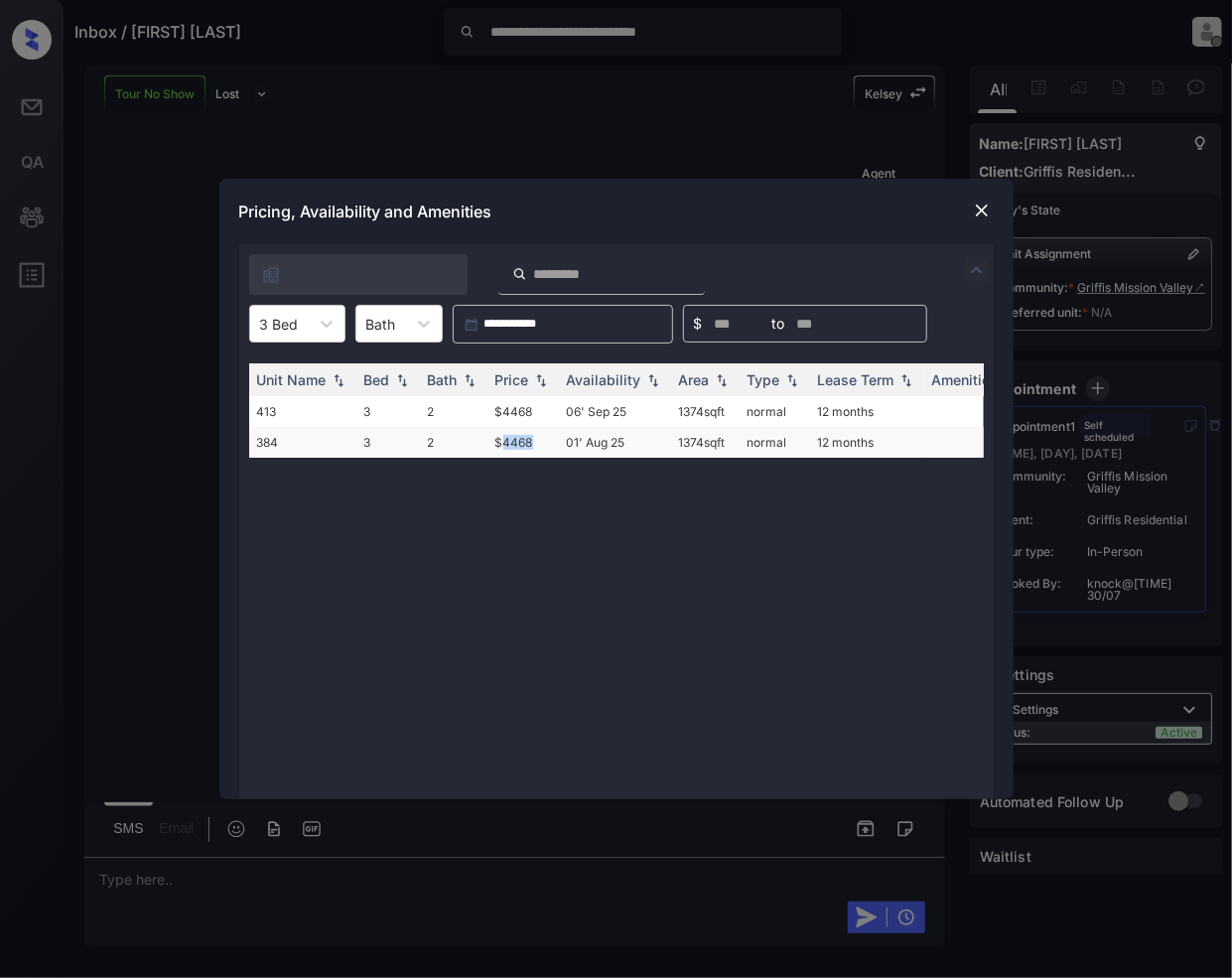 click on "$4468" at bounding box center [523, 442] 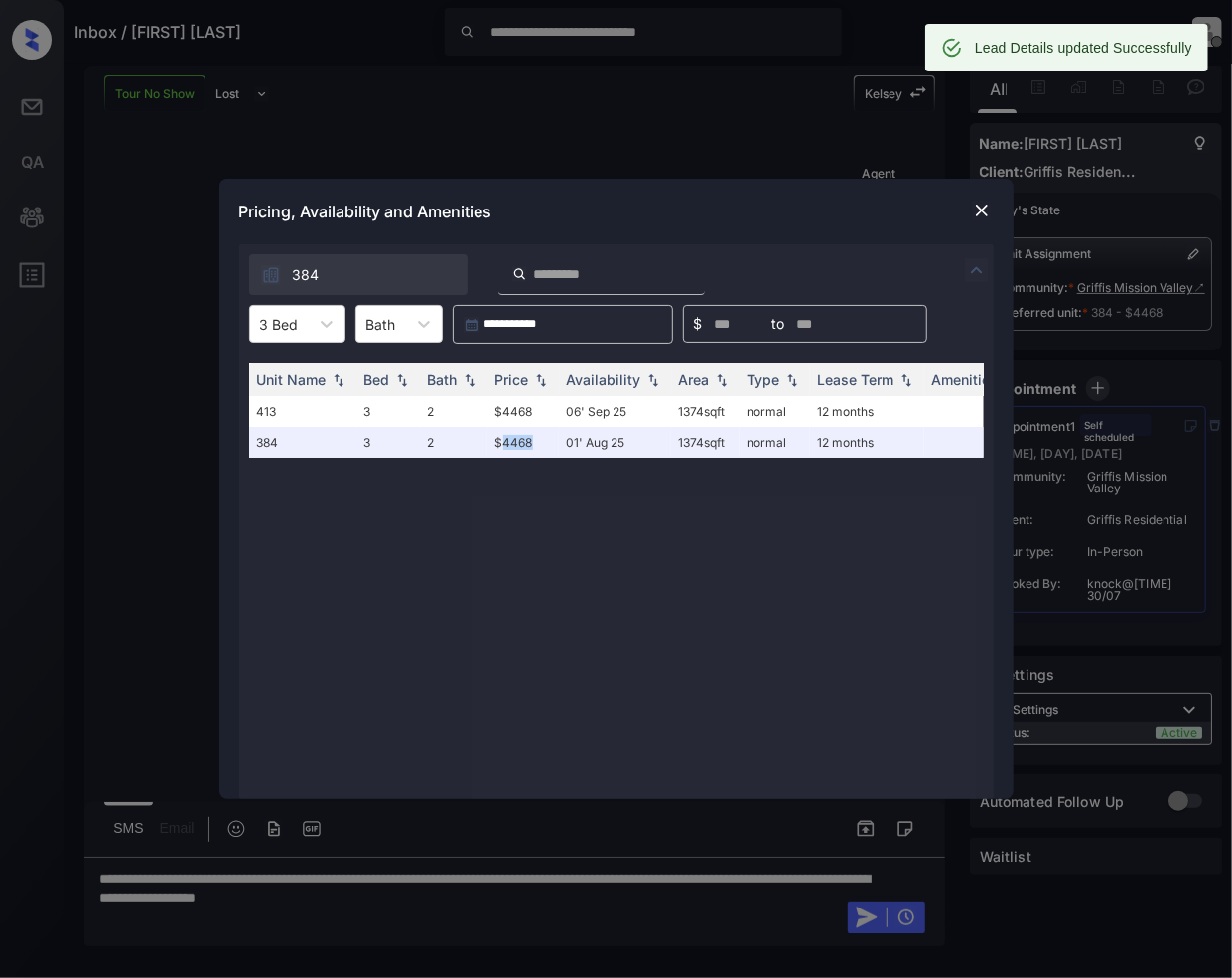 click at bounding box center [982, 210] 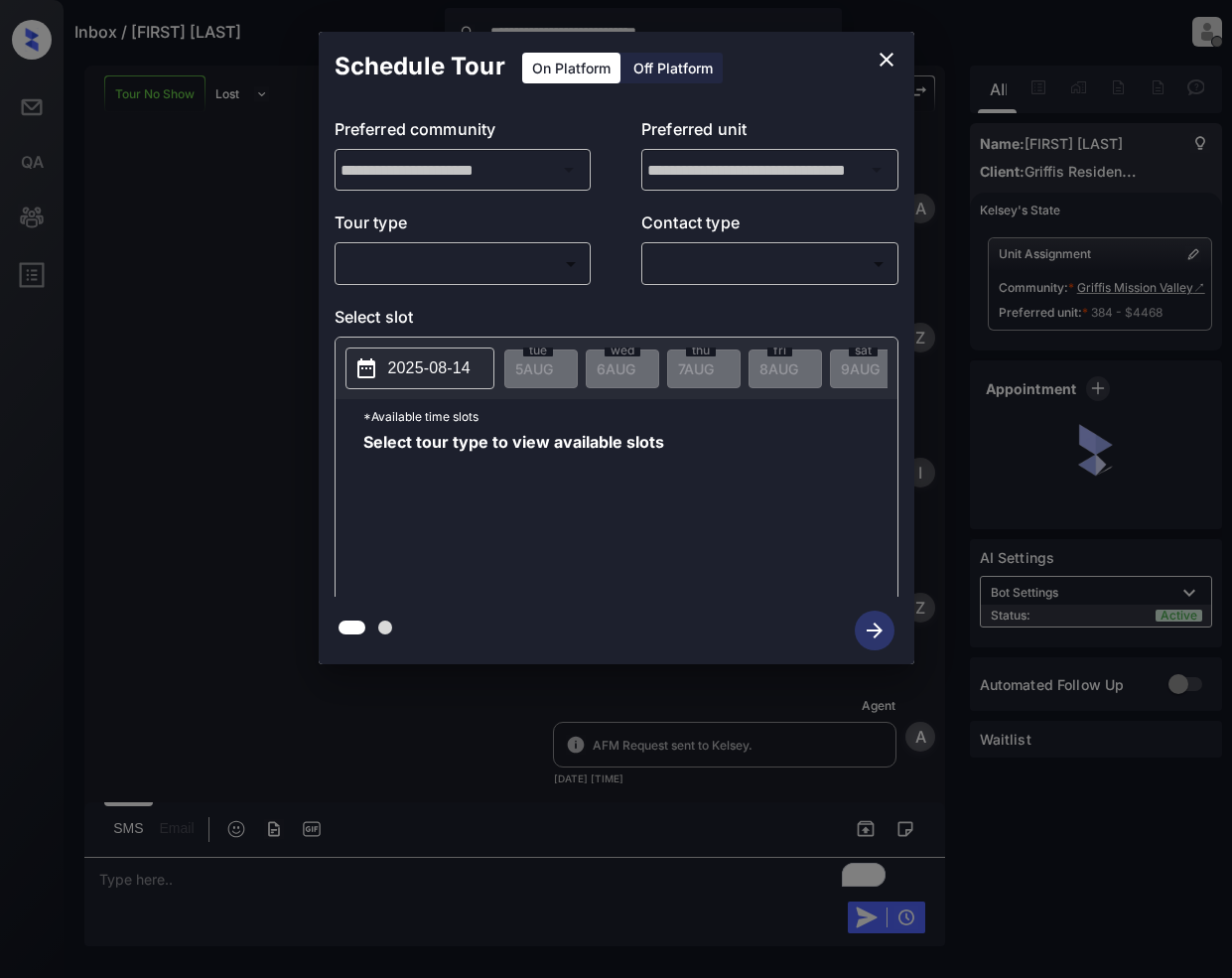 scroll, scrollTop: 0, scrollLeft: 0, axis: both 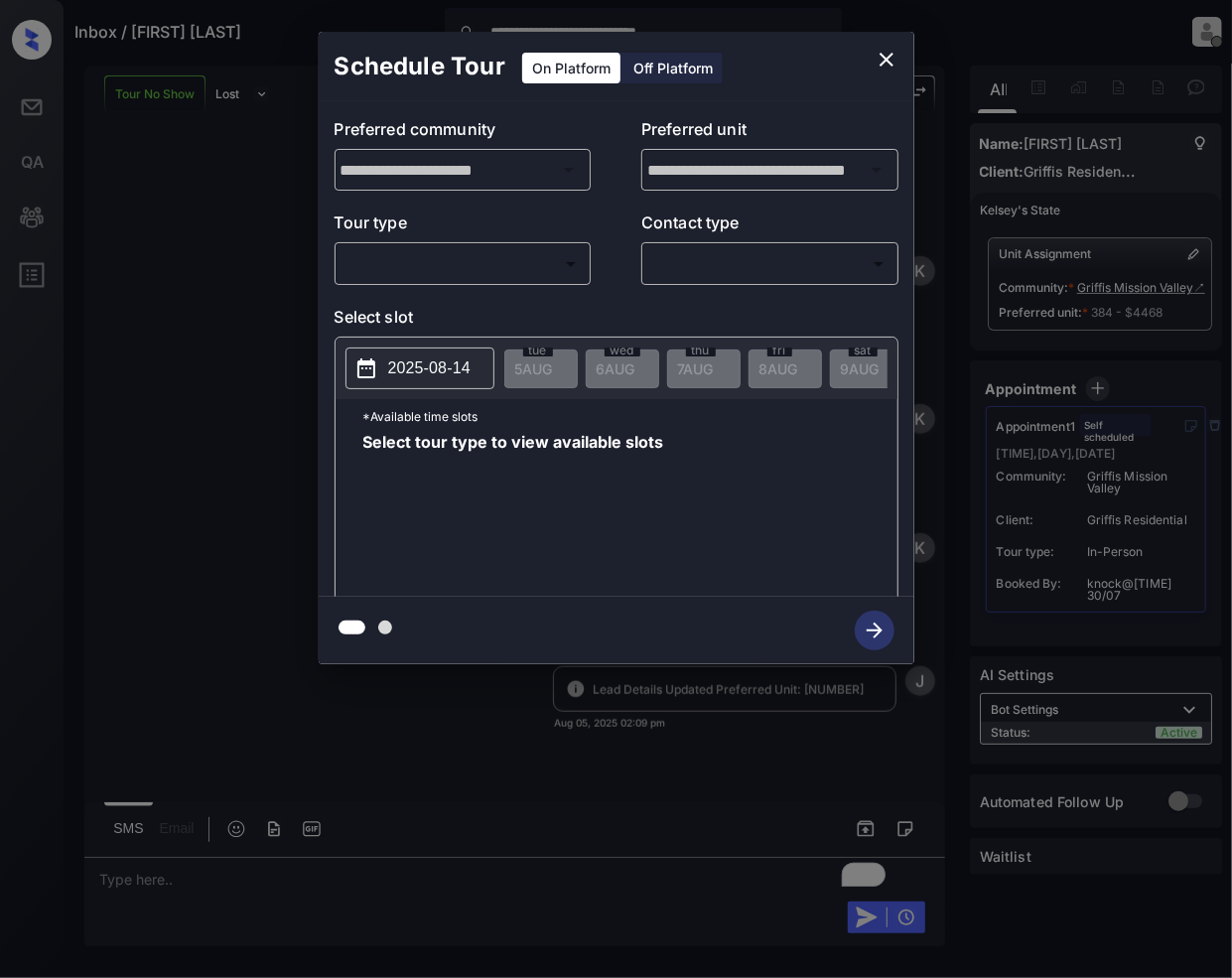 click on "**********" at bounding box center (616, 489) 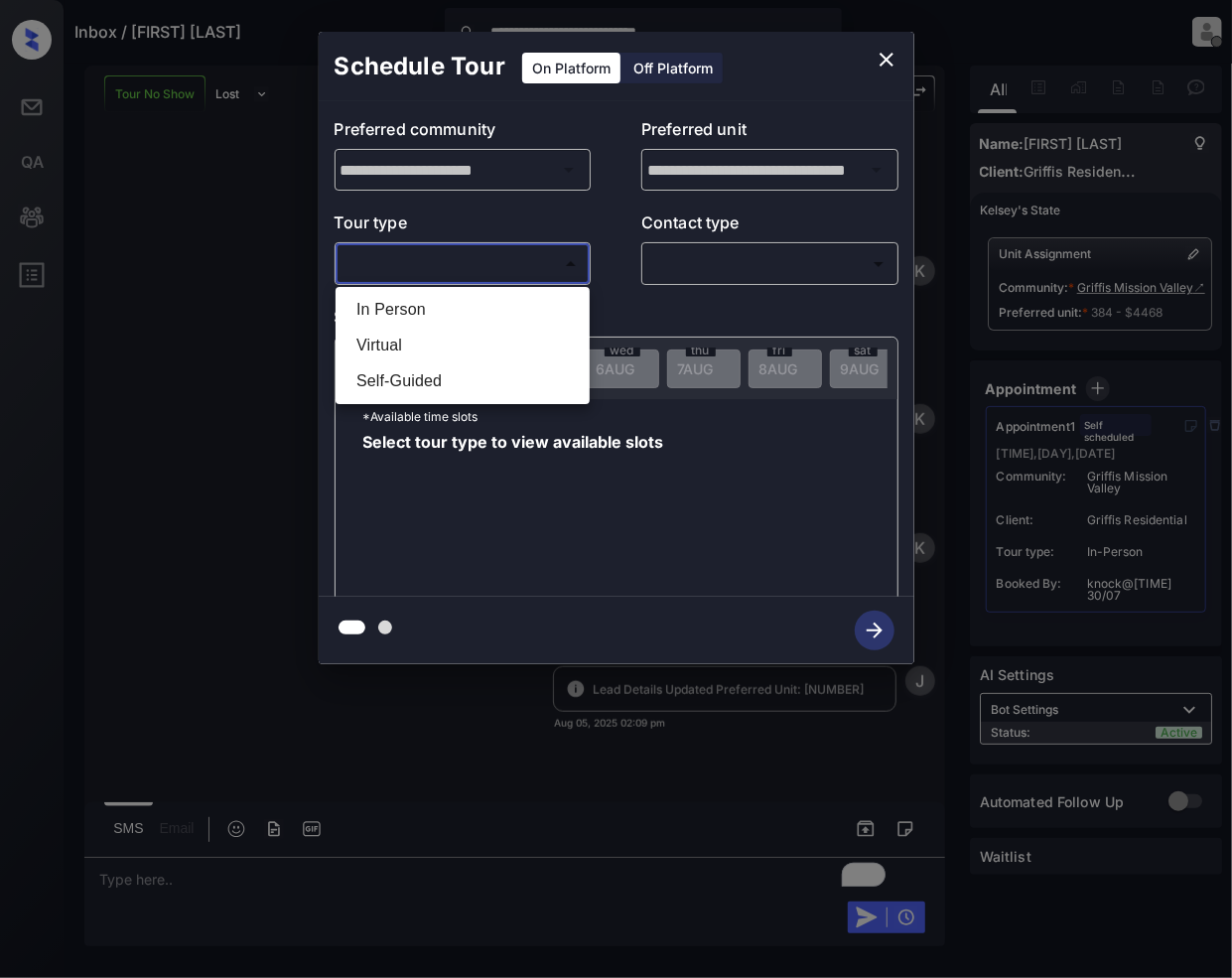 click on "In Person" at bounding box center [463, 310] 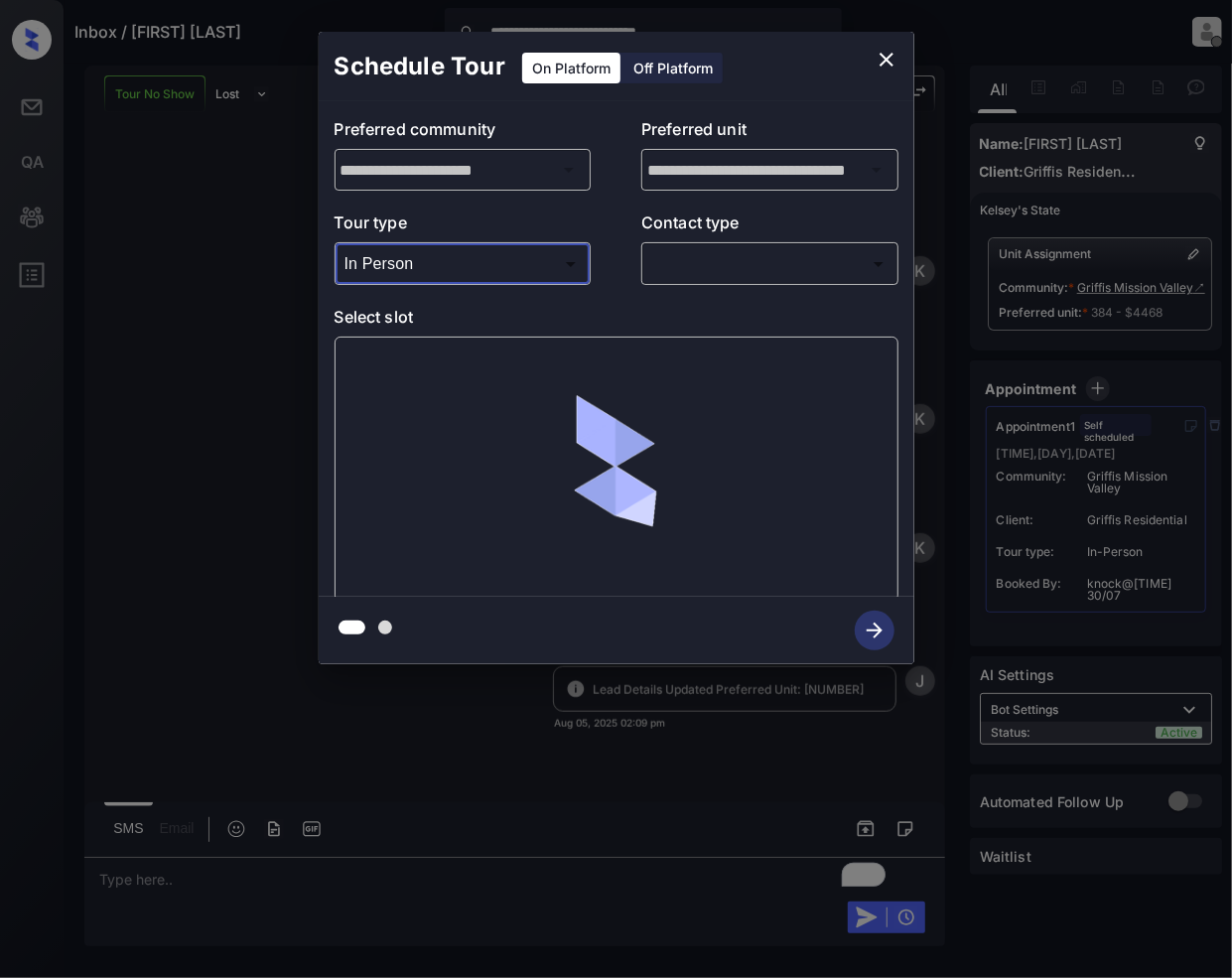 click on "**********" at bounding box center [616, 489] 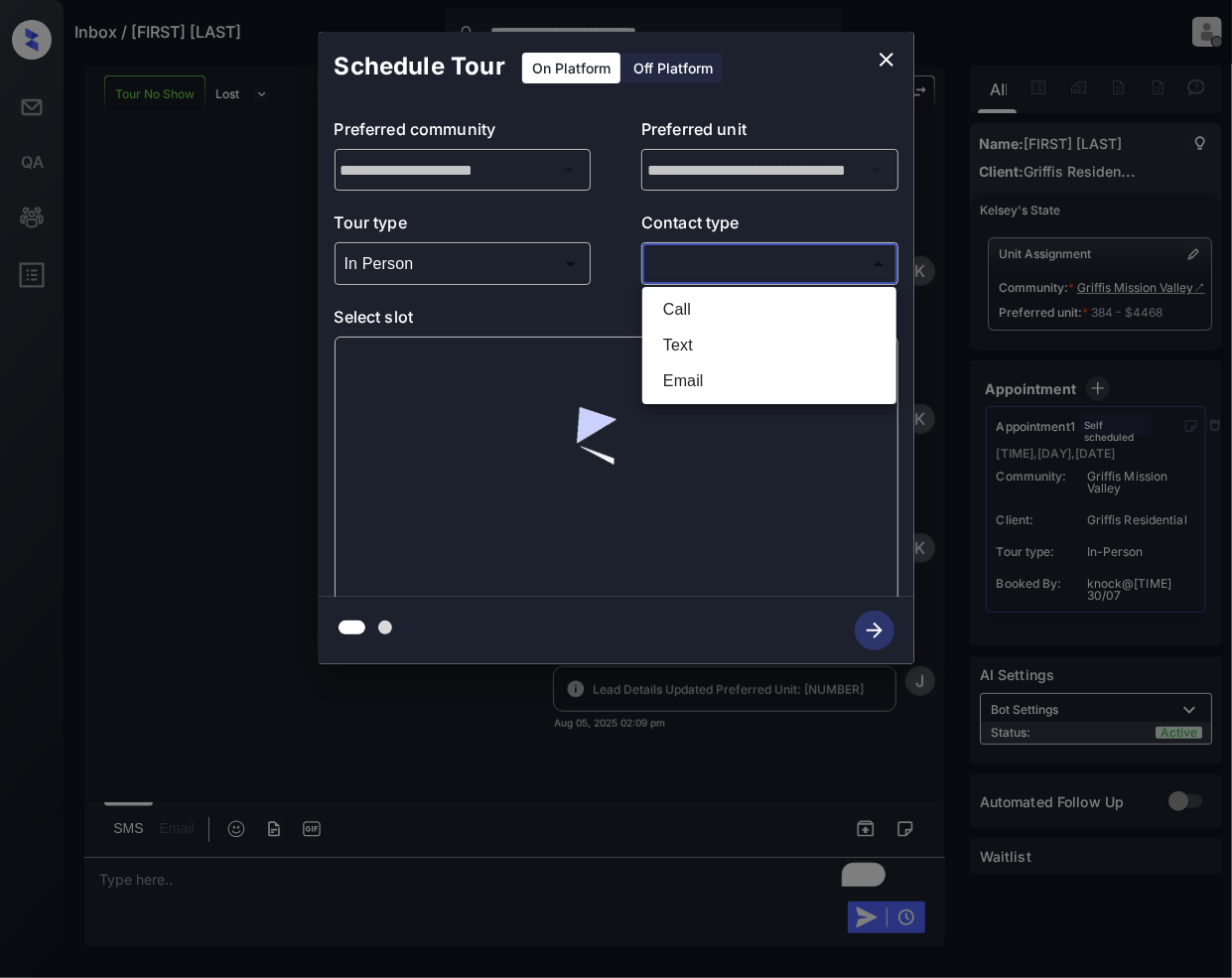 drag, startPoint x: 673, startPoint y: 342, endPoint x: 705, endPoint y: 423, distance: 87.09191 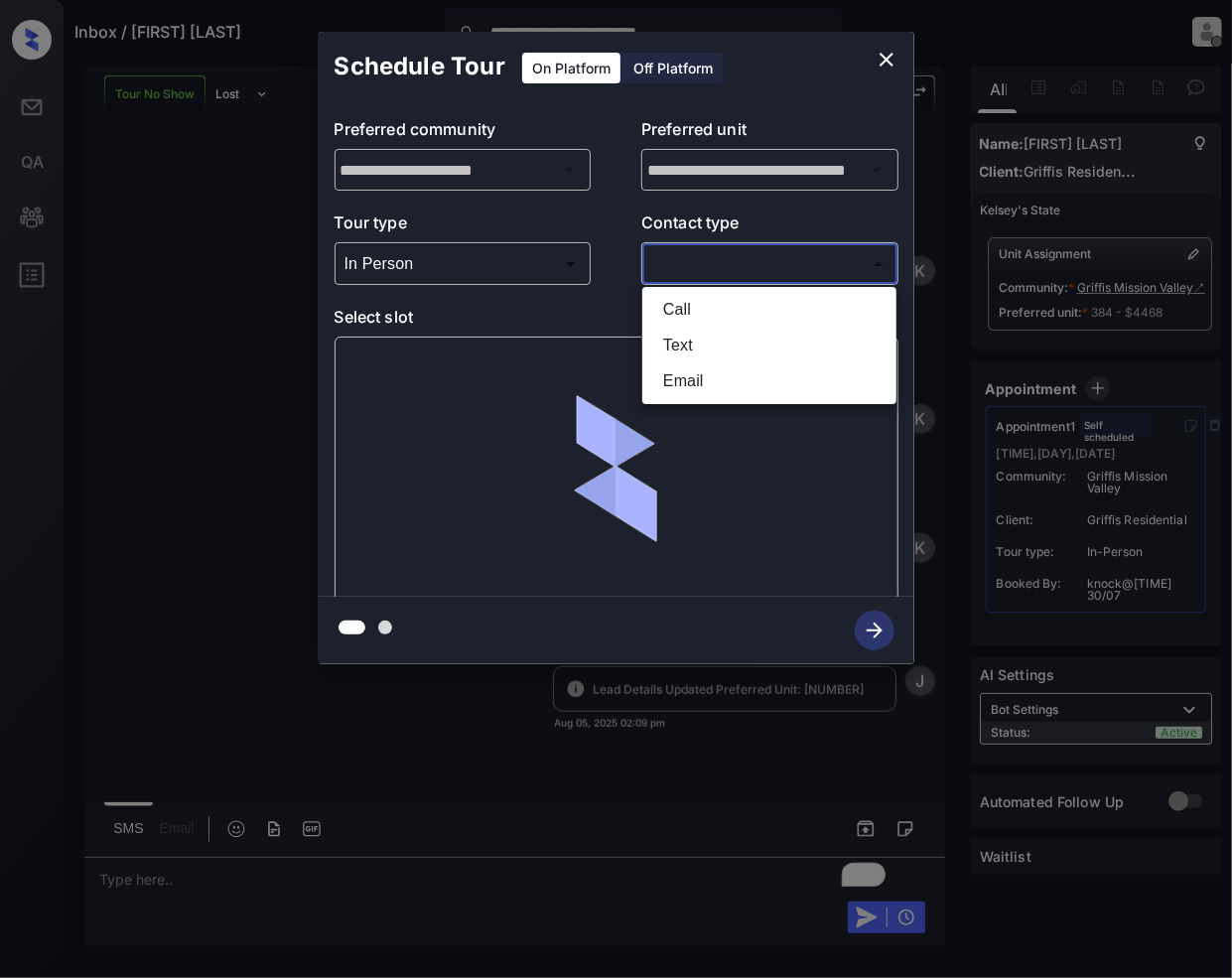 click on "Text" at bounding box center (769, 346) 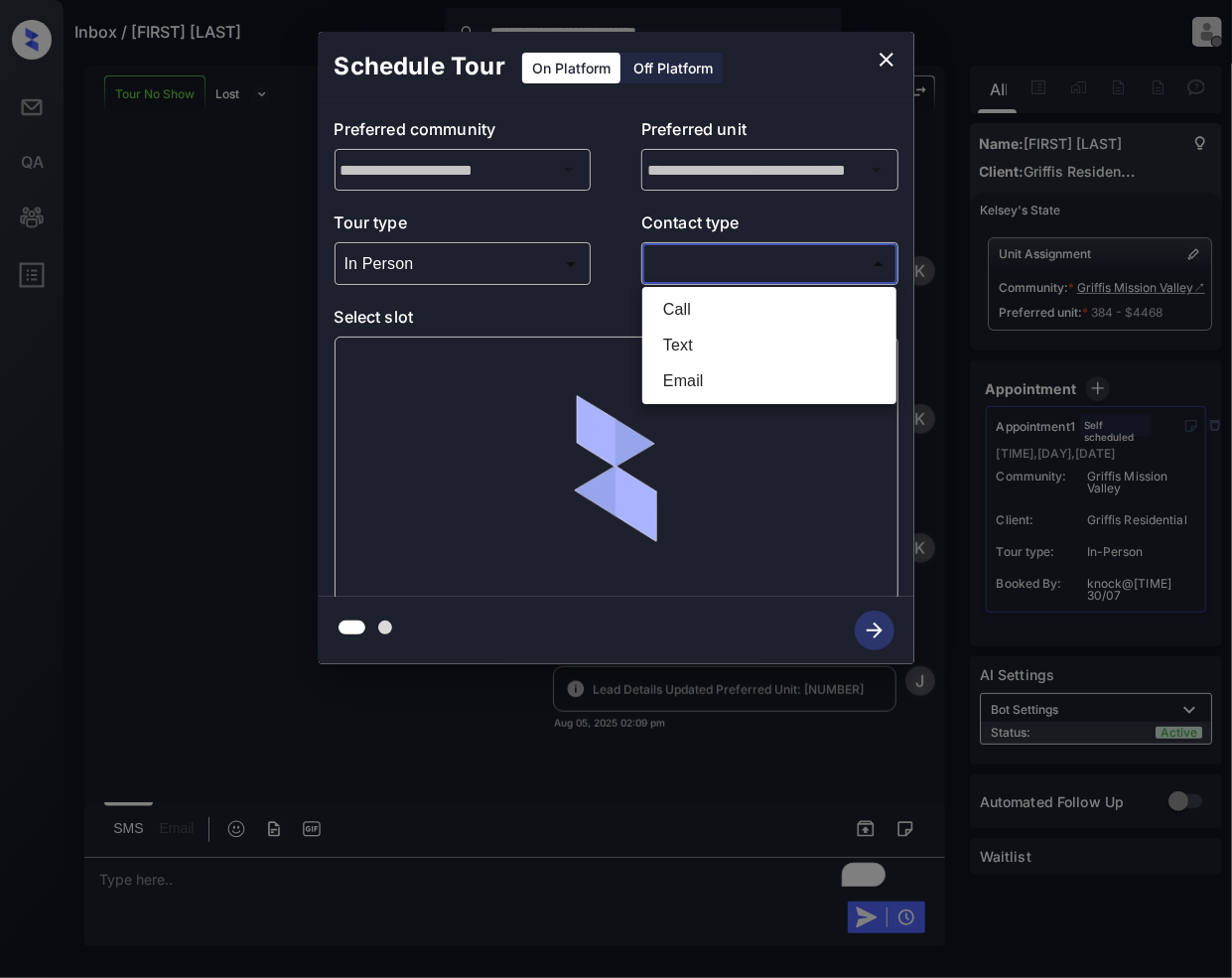 type on "****" 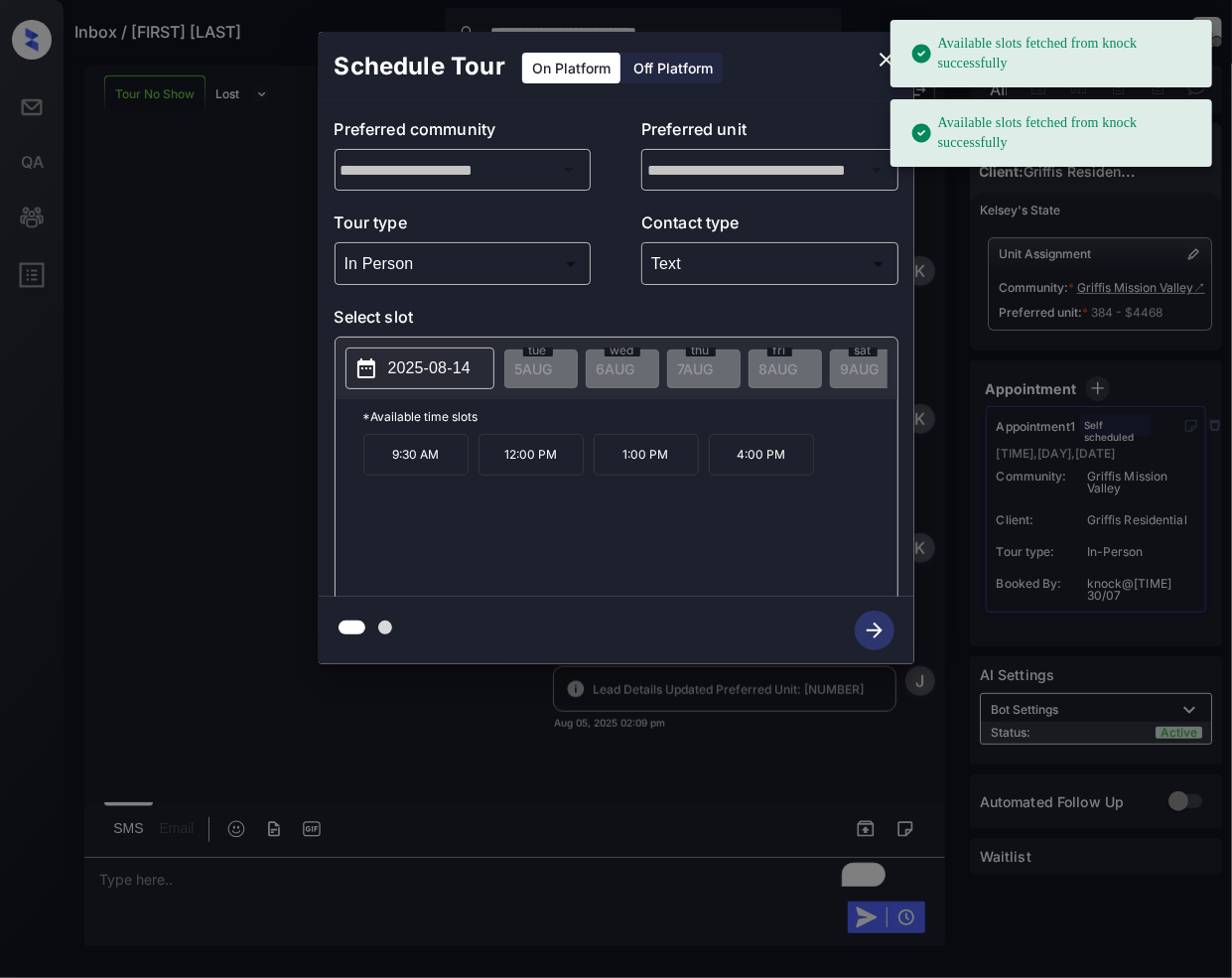 scroll, scrollTop: 0, scrollLeft: 53, axis: horizontal 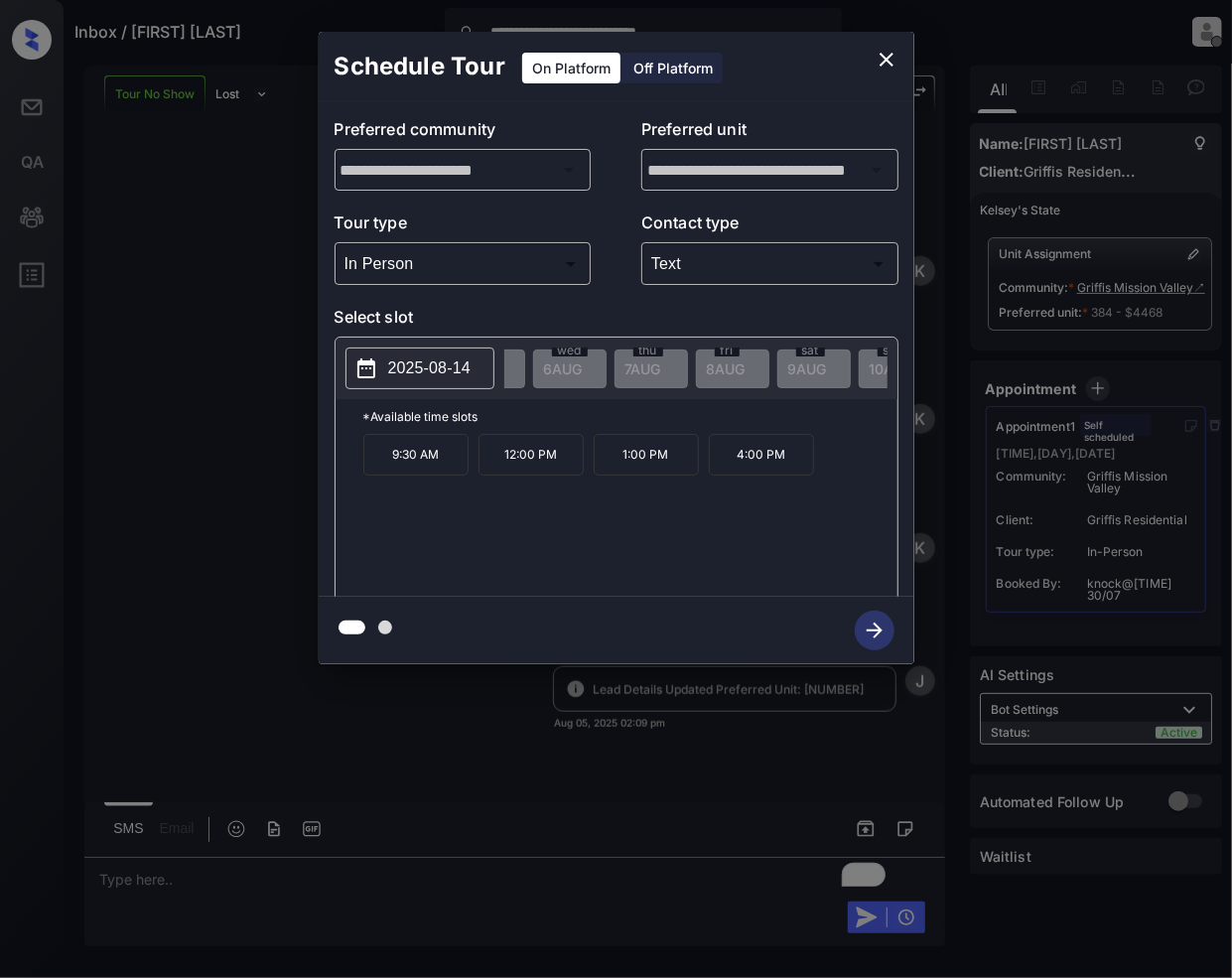 click on "**********" at bounding box center [616, 348] 